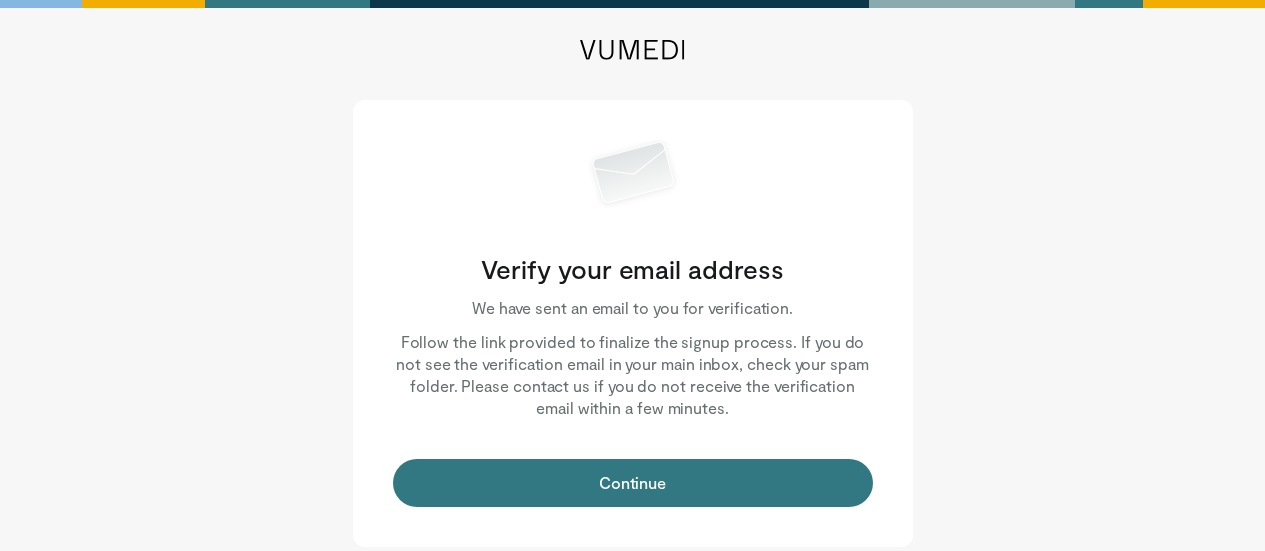 scroll, scrollTop: 0, scrollLeft: 0, axis: both 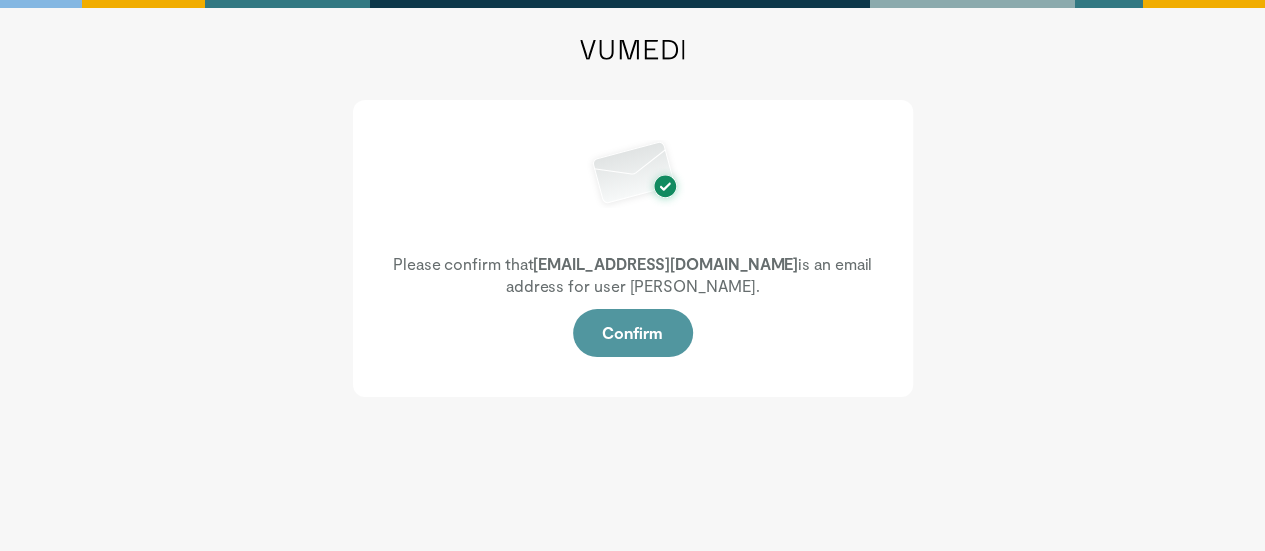 click on "Confirm" at bounding box center [633, 333] 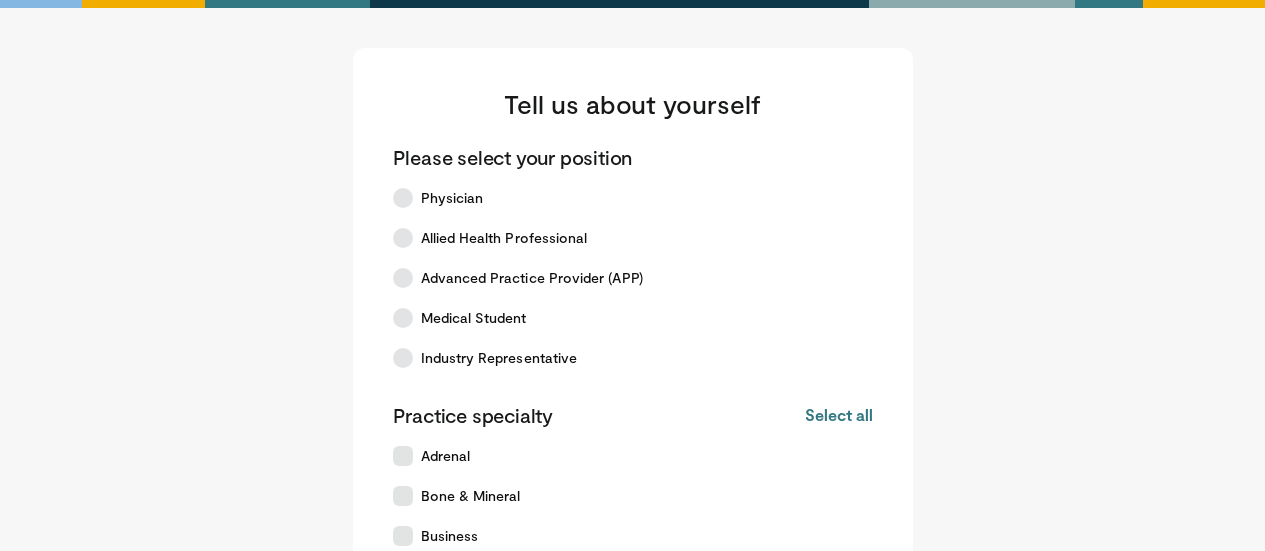 scroll, scrollTop: 0, scrollLeft: 0, axis: both 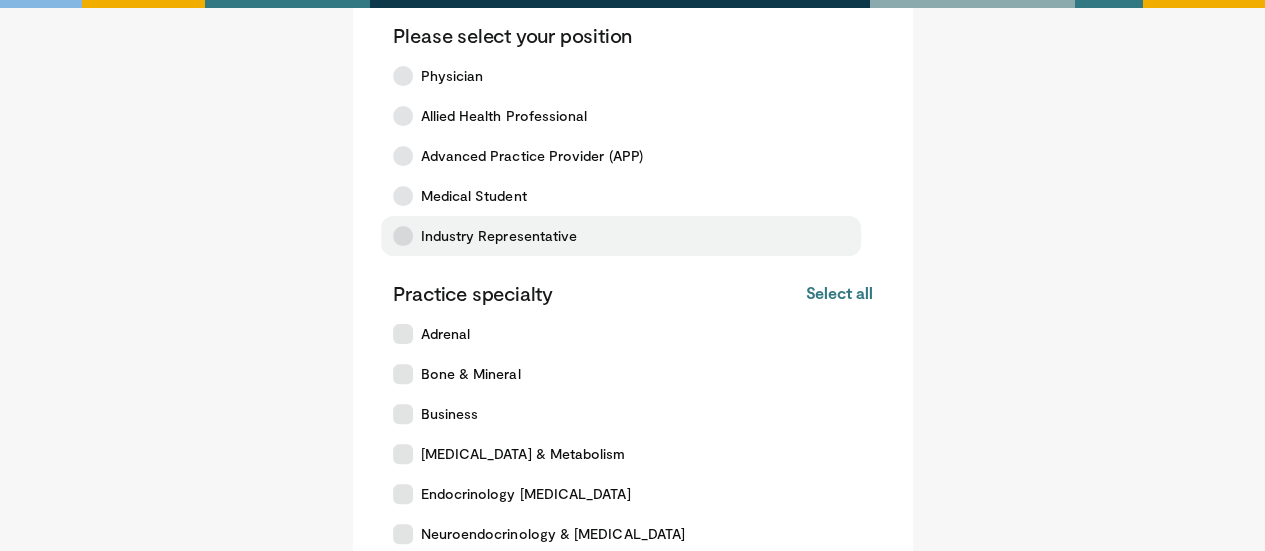 click at bounding box center [403, 236] 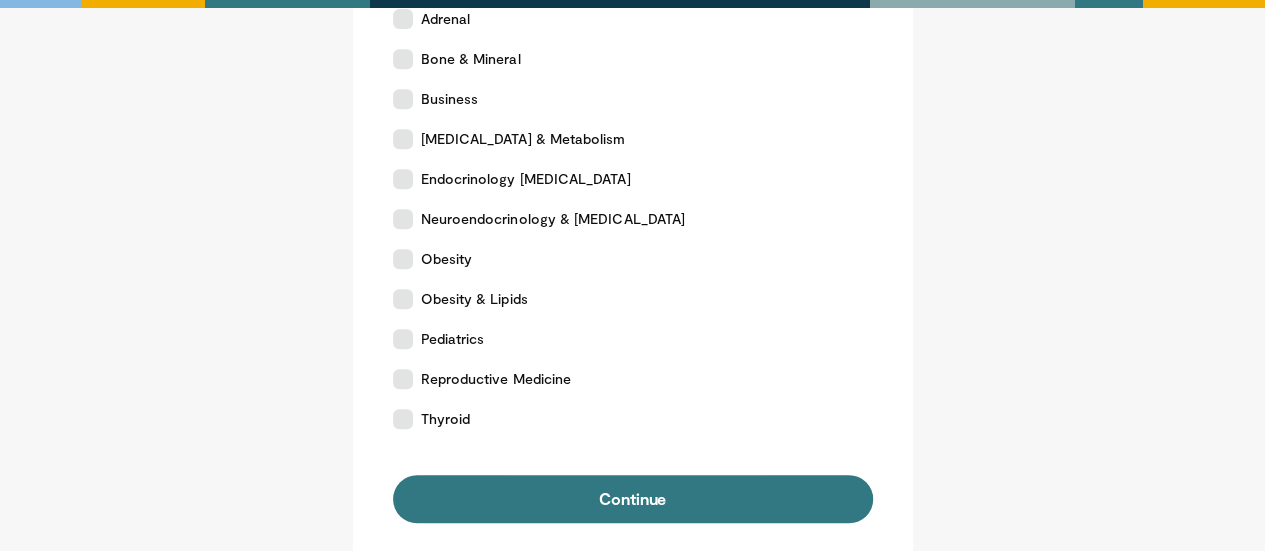 scroll, scrollTop: 438, scrollLeft: 0, axis: vertical 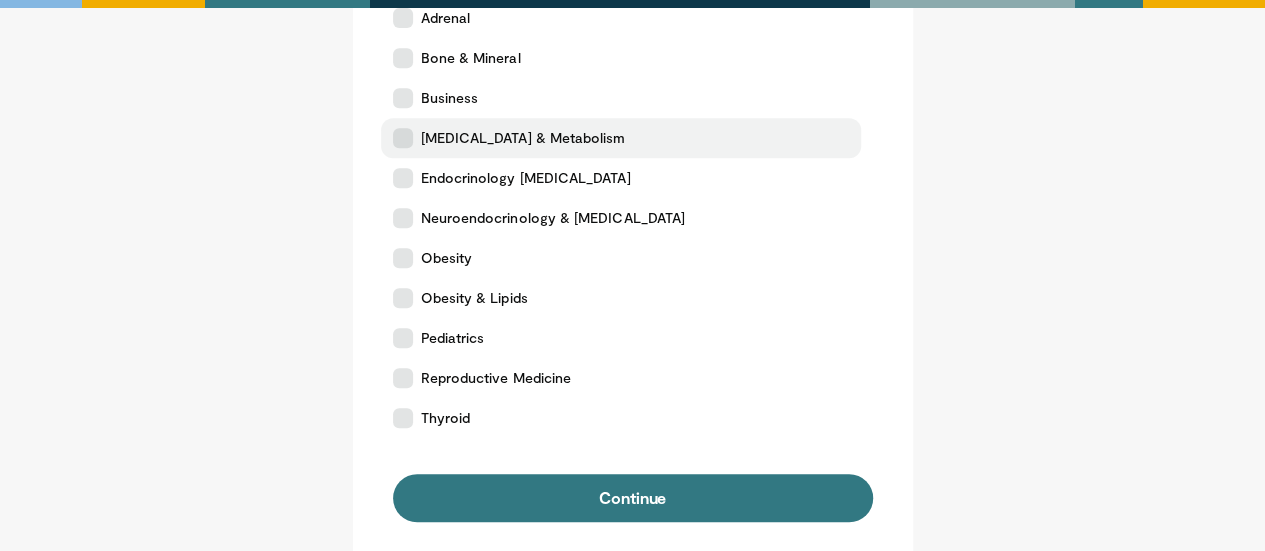 click at bounding box center (403, 138) 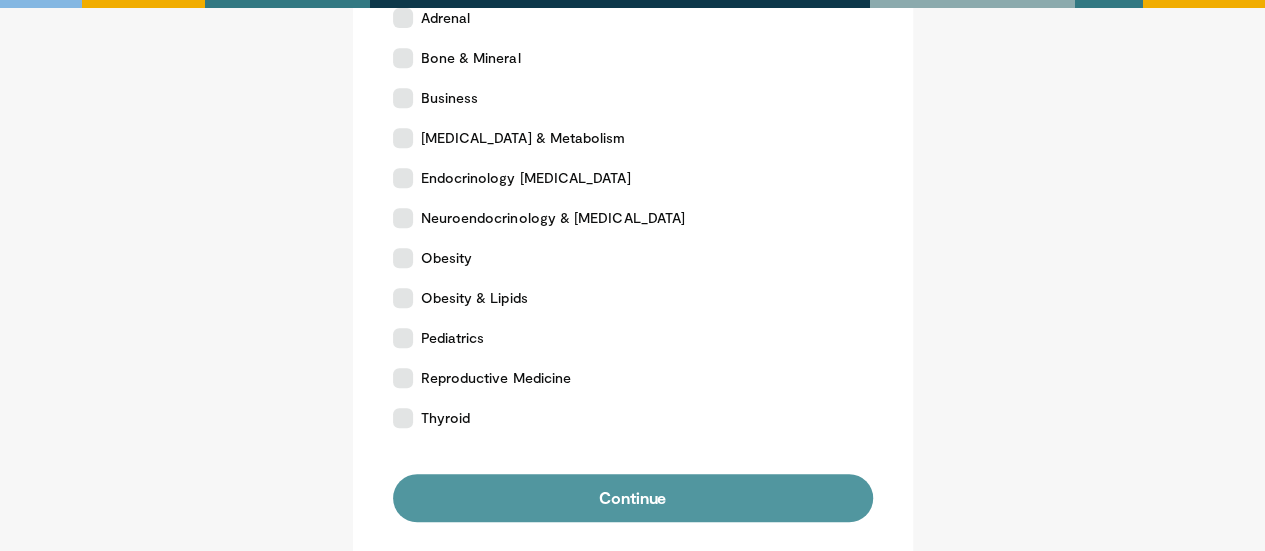 click on "Continue" at bounding box center [633, 498] 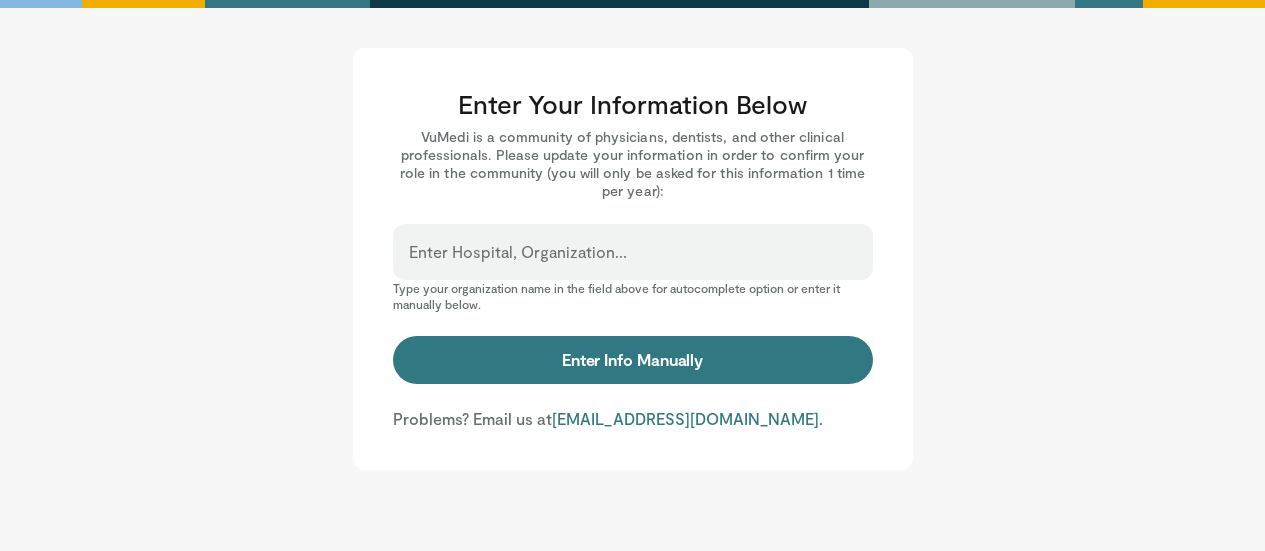 scroll, scrollTop: 0, scrollLeft: 0, axis: both 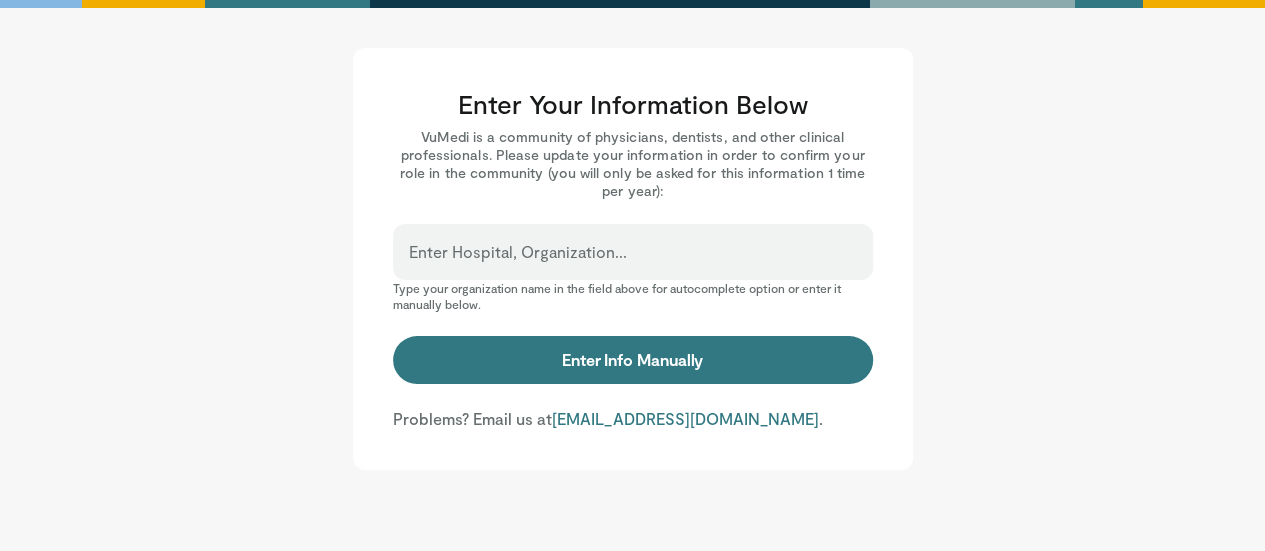 click on "Enter Hospital, Organization..." at bounding box center (518, 252) 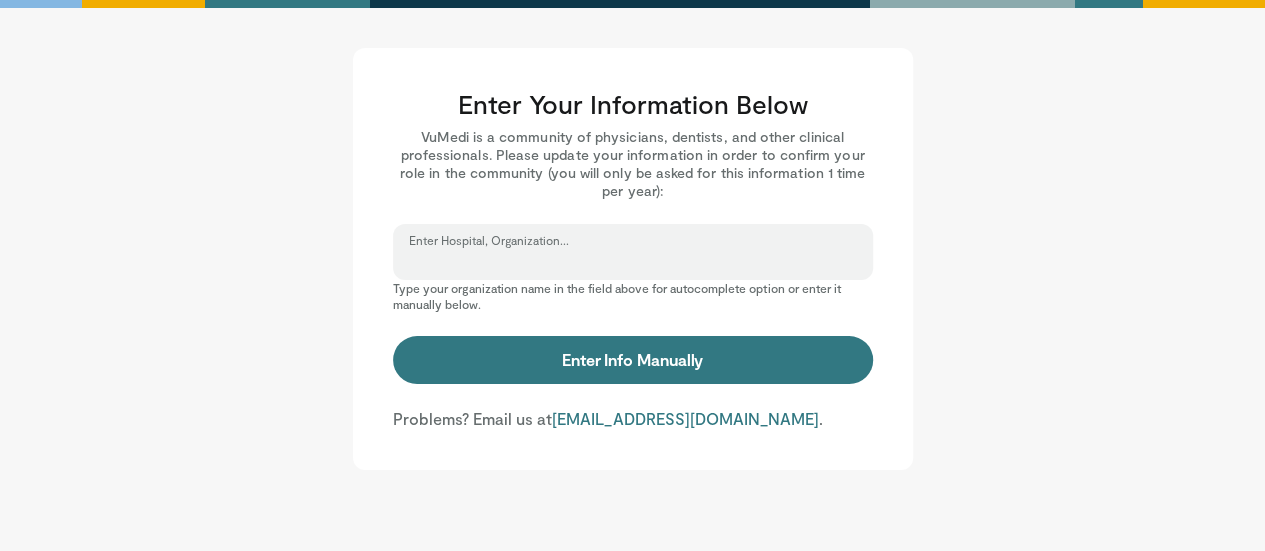 click on "Enter Hospital, Organization..." at bounding box center [633, 261] 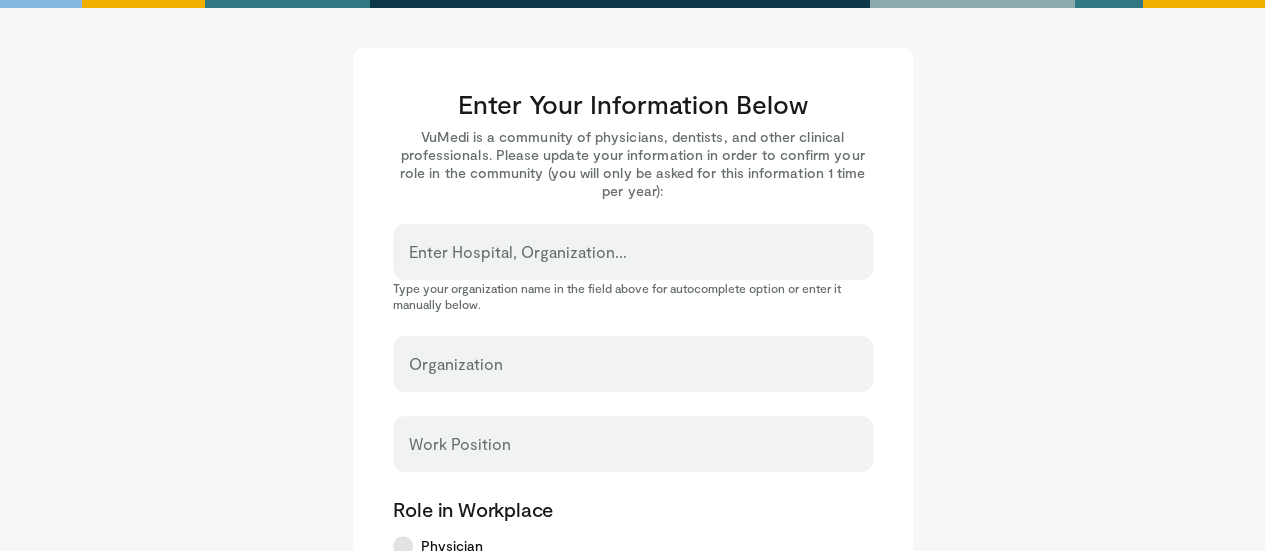 click on "Organization" at bounding box center [633, 364] 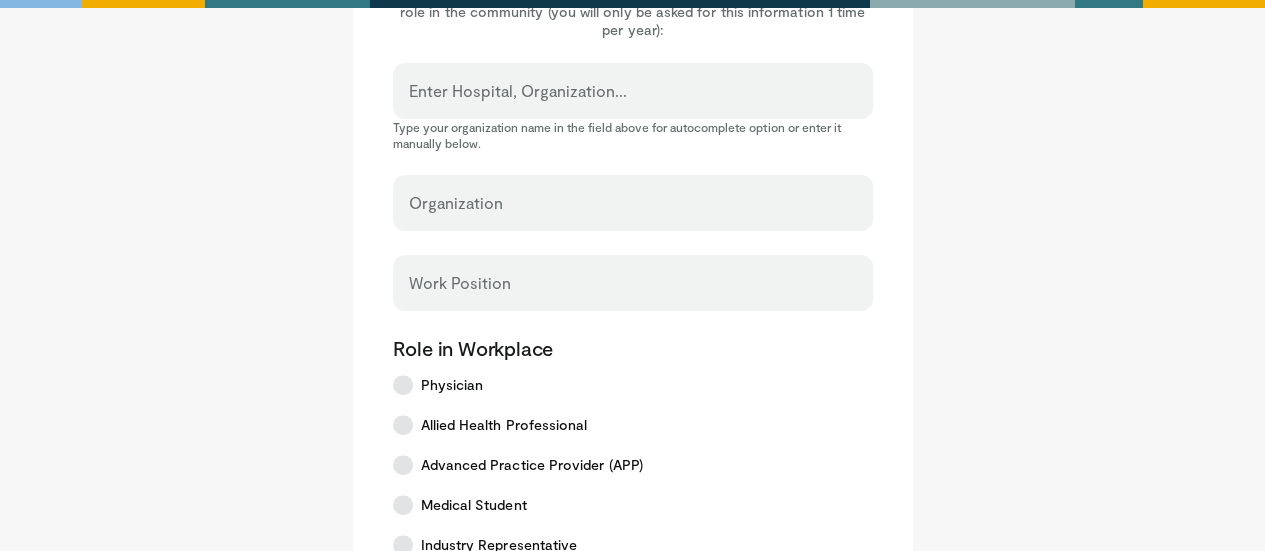 scroll, scrollTop: 167, scrollLeft: 0, axis: vertical 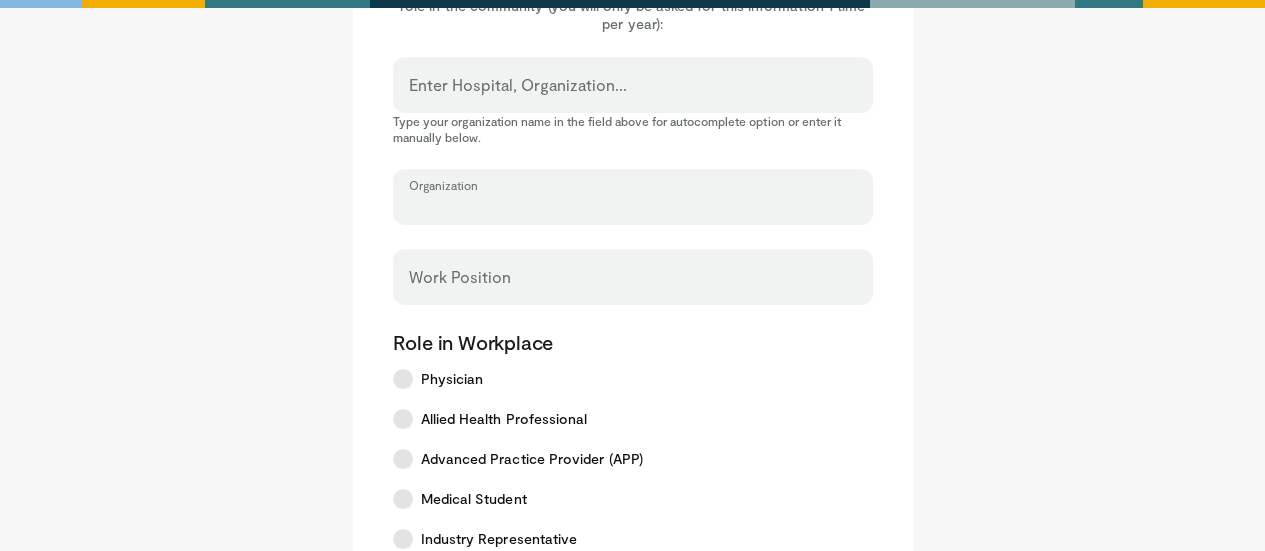 click on "Organization" at bounding box center [633, 206] 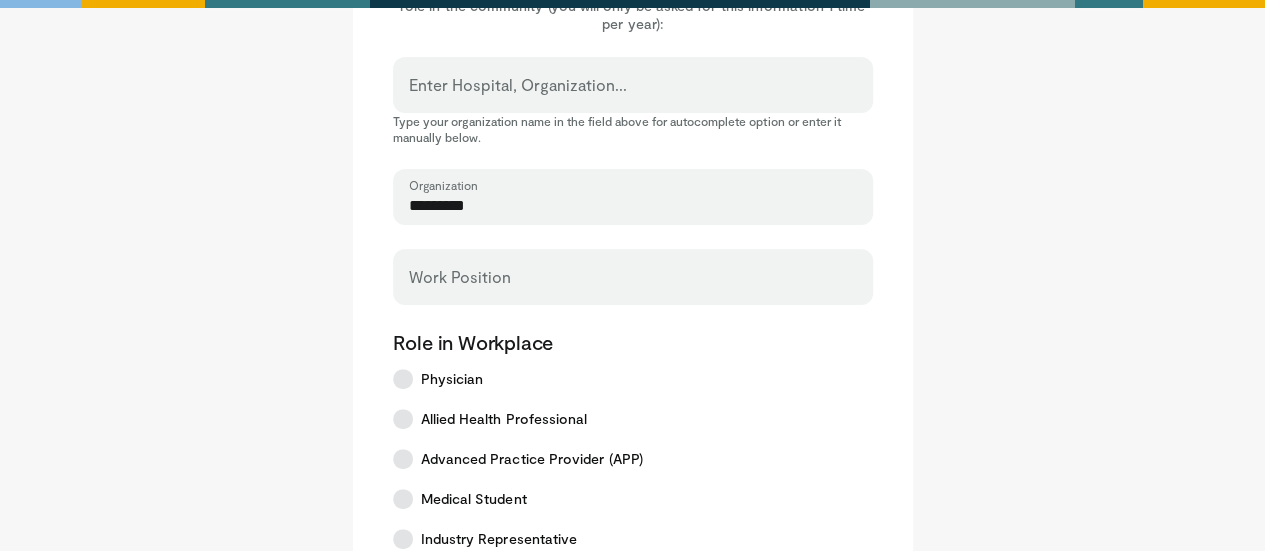 type on "*********" 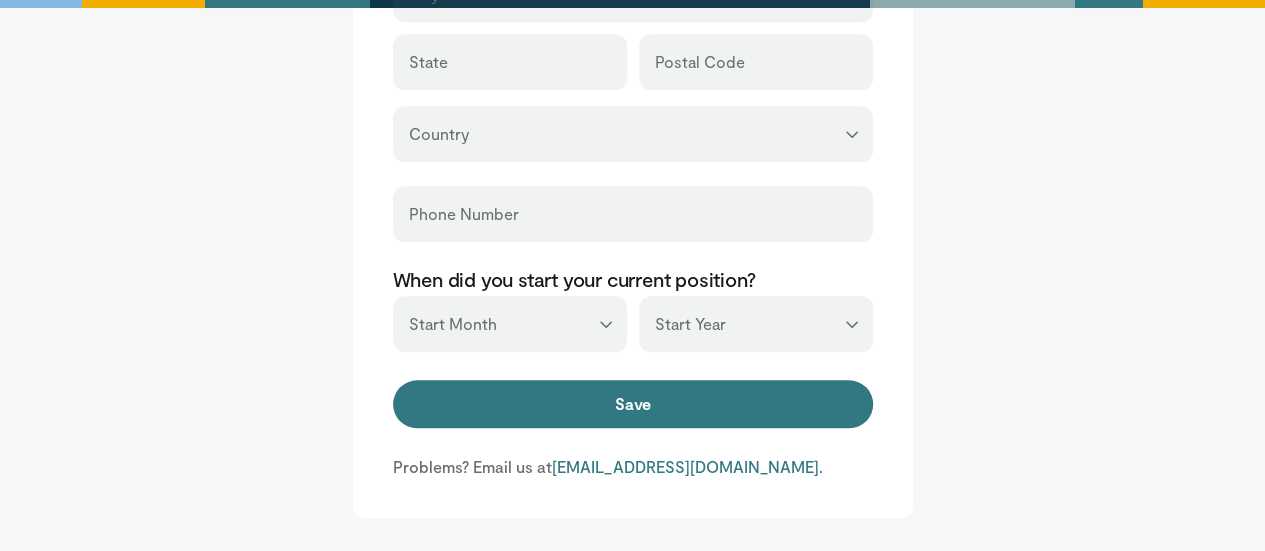 scroll, scrollTop: 846, scrollLeft: 0, axis: vertical 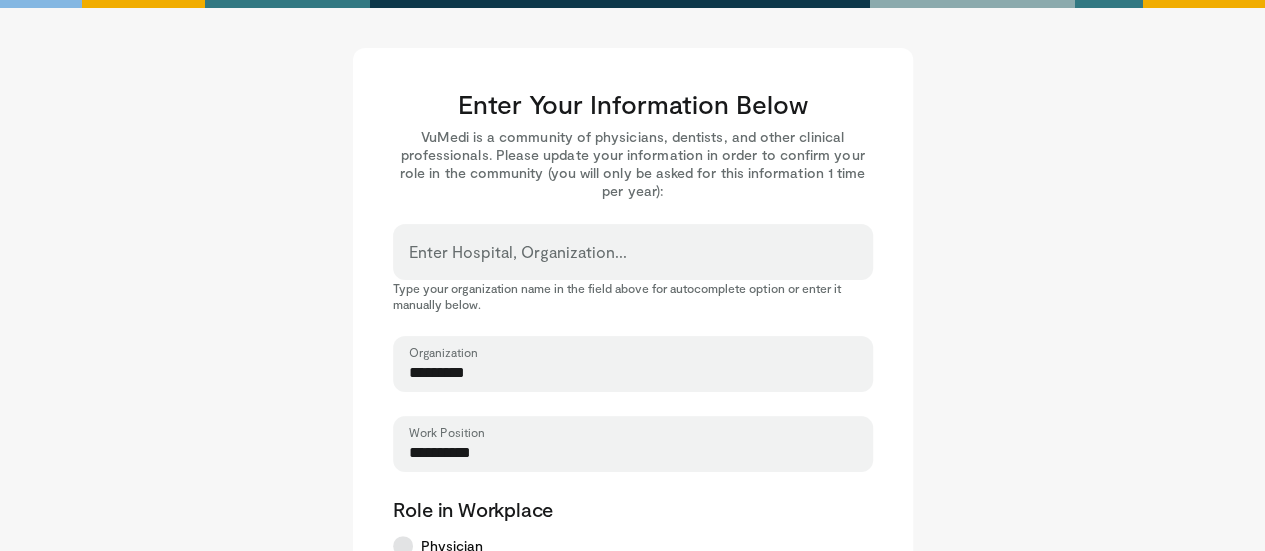 type on "**********" 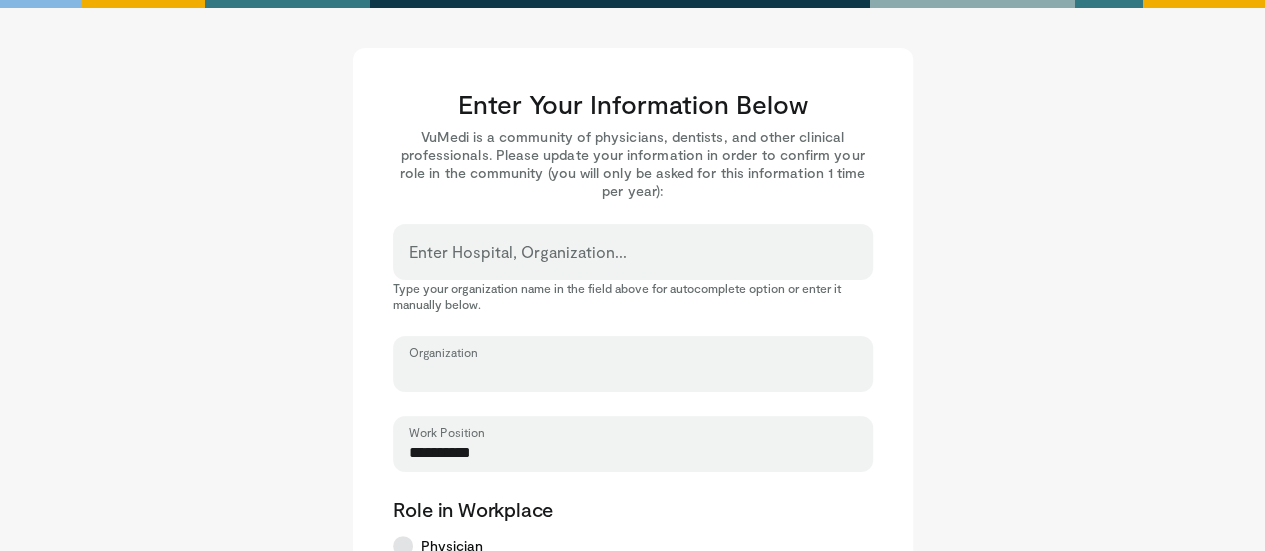 type 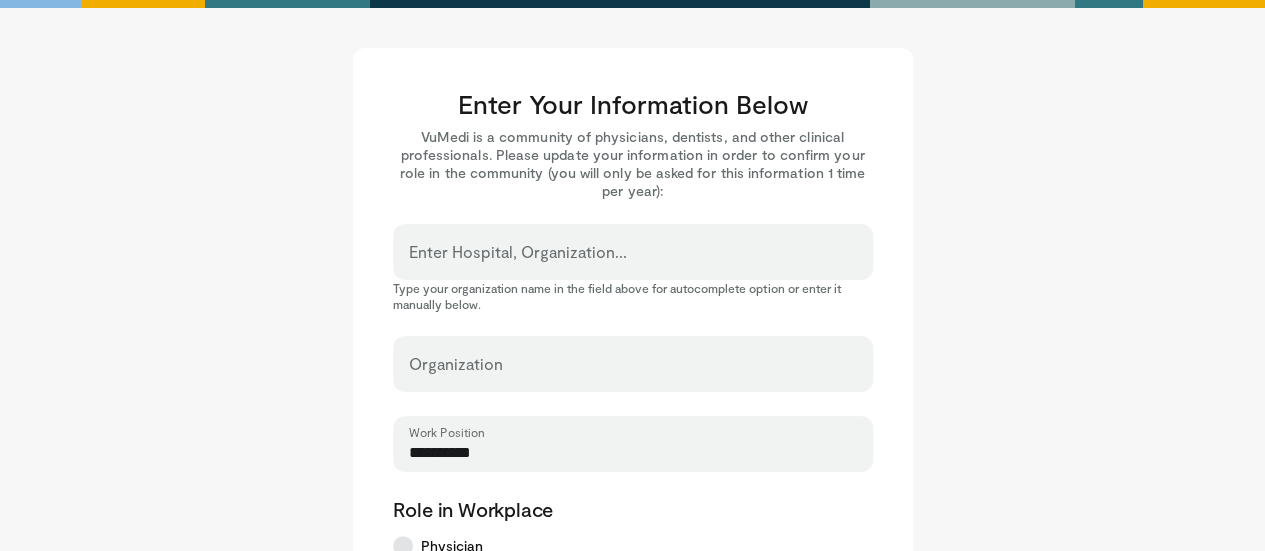 drag, startPoint x: 498, startPoint y: 451, endPoint x: 336, endPoint y: 452, distance: 162.00308 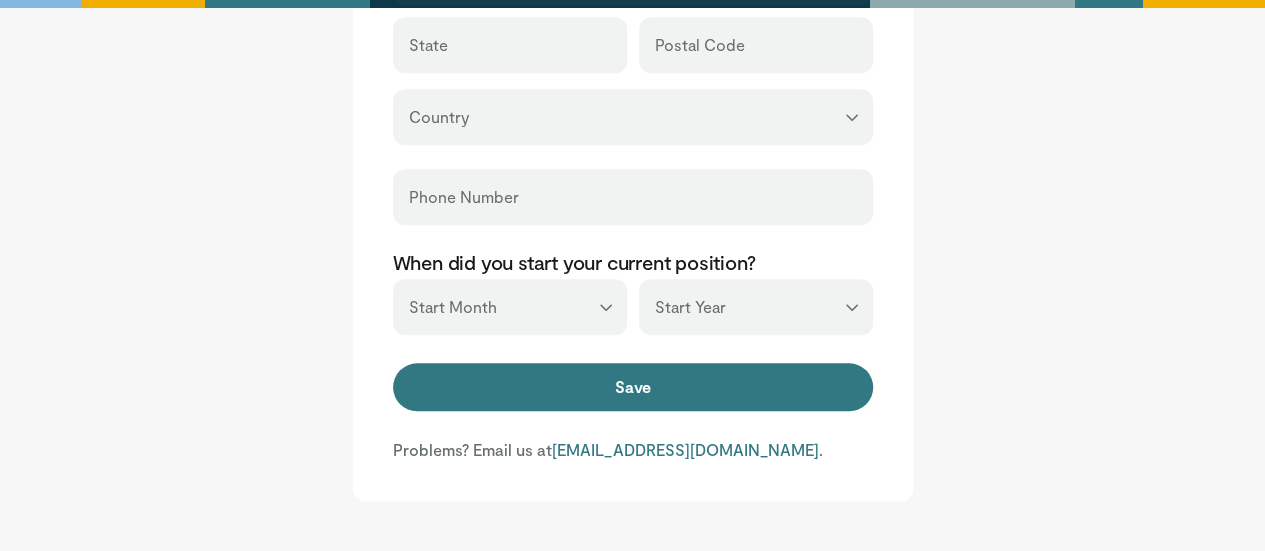 scroll, scrollTop: 873, scrollLeft: 0, axis: vertical 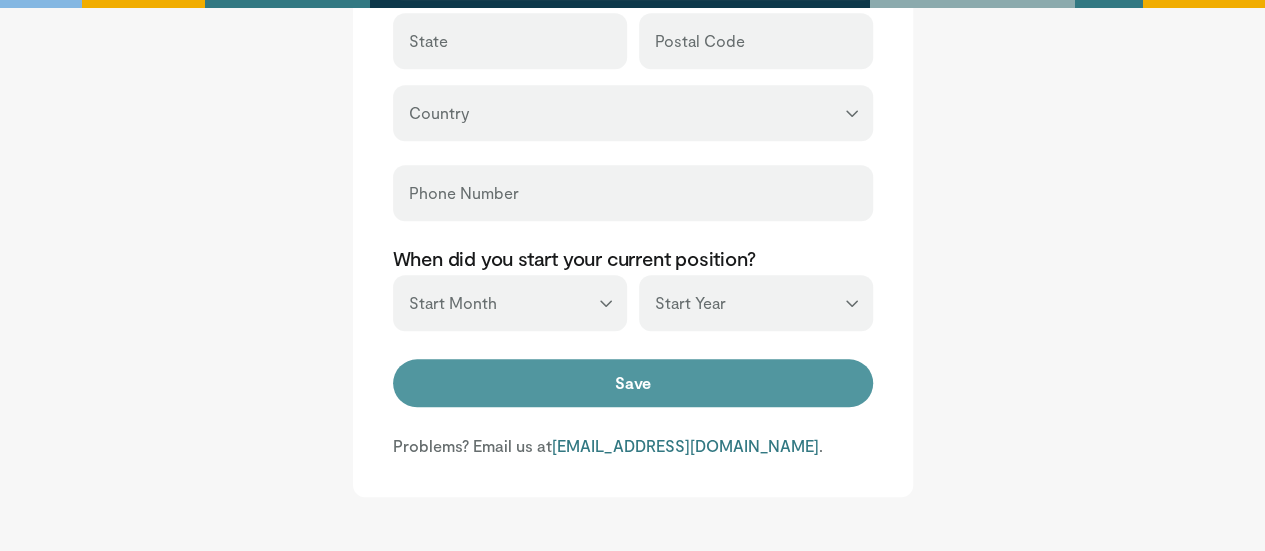 type 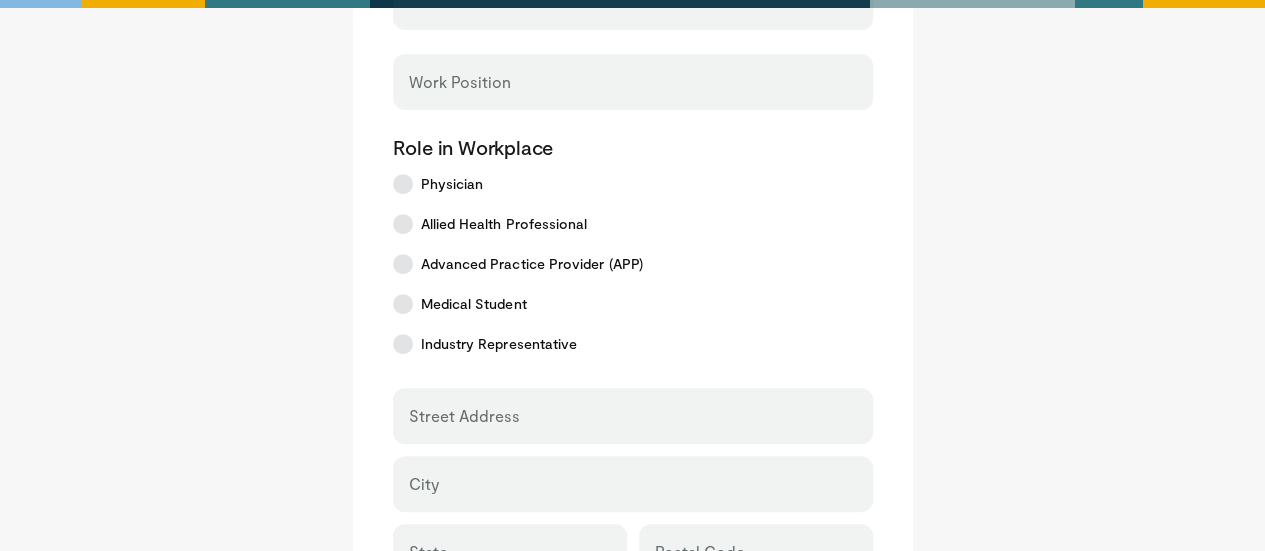 scroll, scrollTop: 0, scrollLeft: 0, axis: both 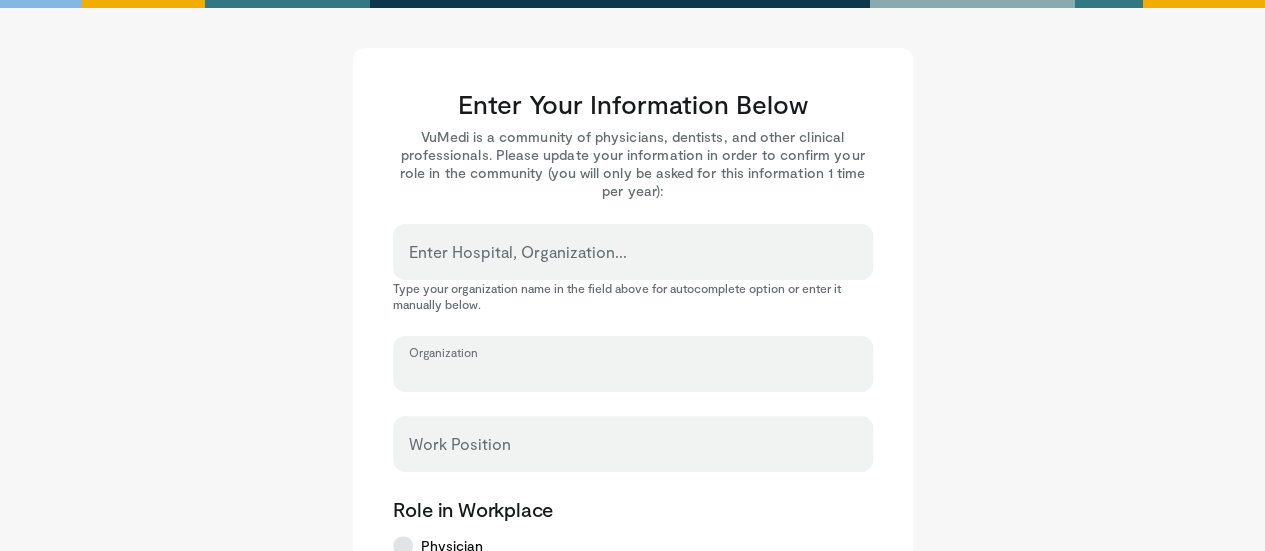 click on "Organization" at bounding box center (633, 373) 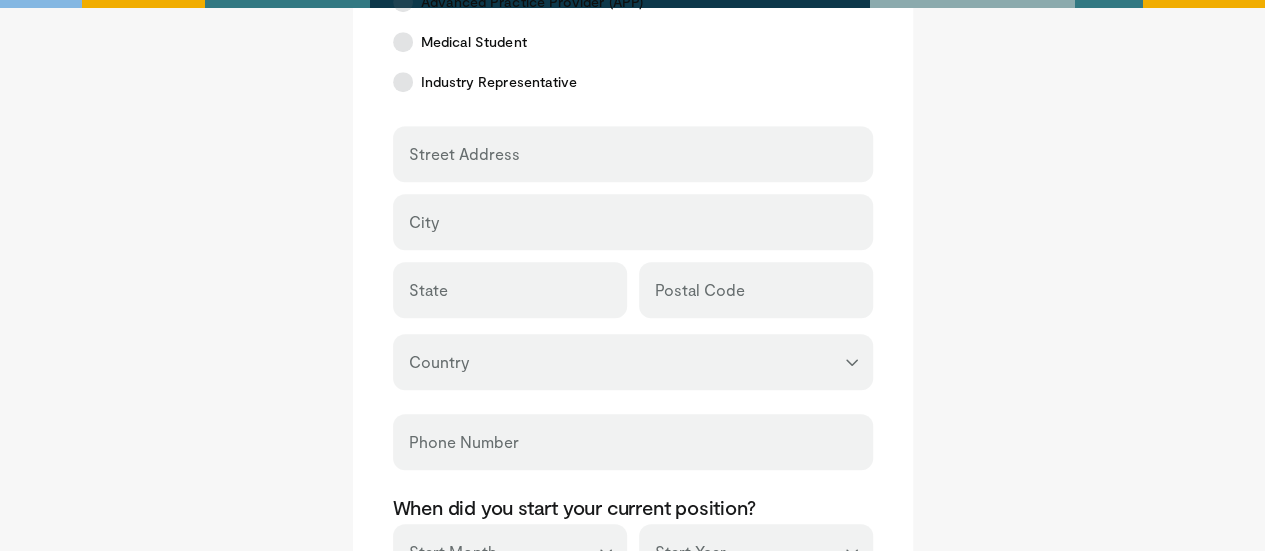 scroll, scrollTop: 1016, scrollLeft: 0, axis: vertical 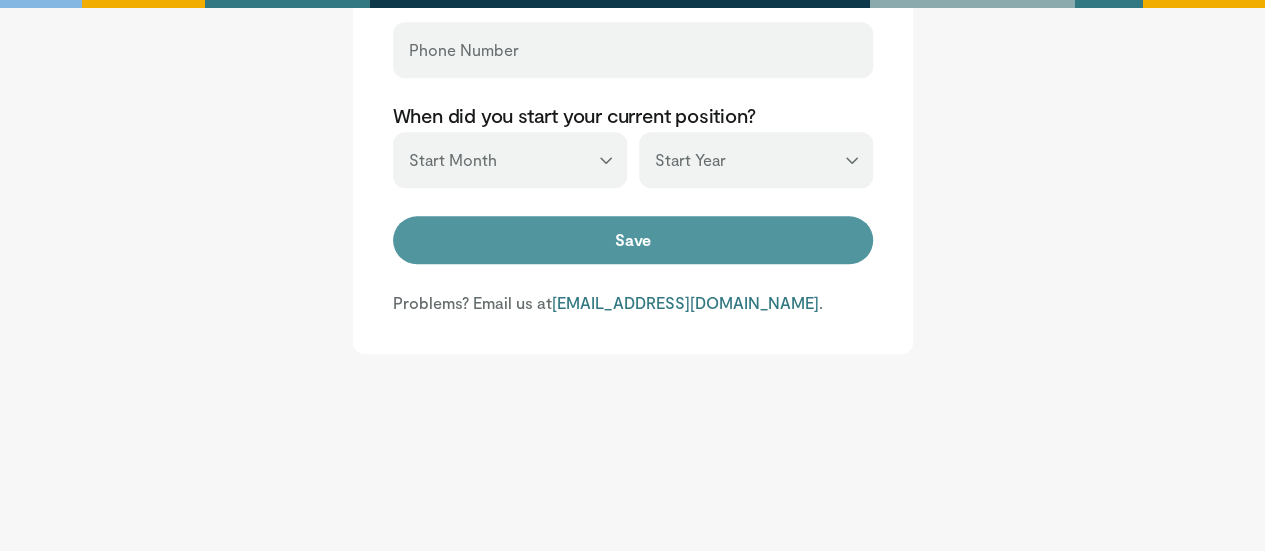 type on "********" 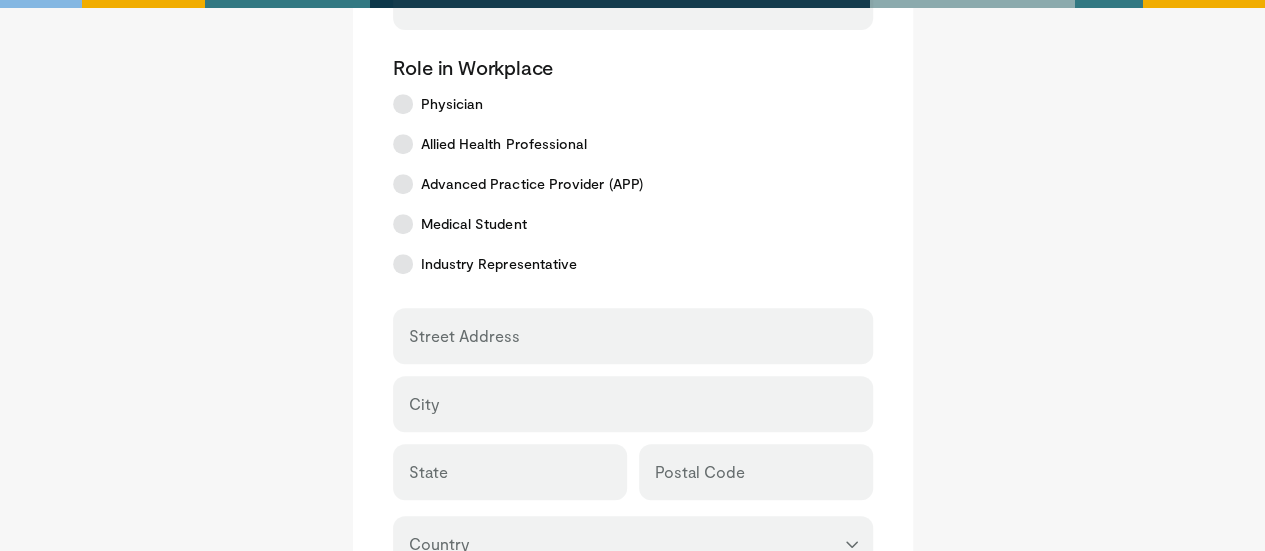 scroll, scrollTop: 0, scrollLeft: 0, axis: both 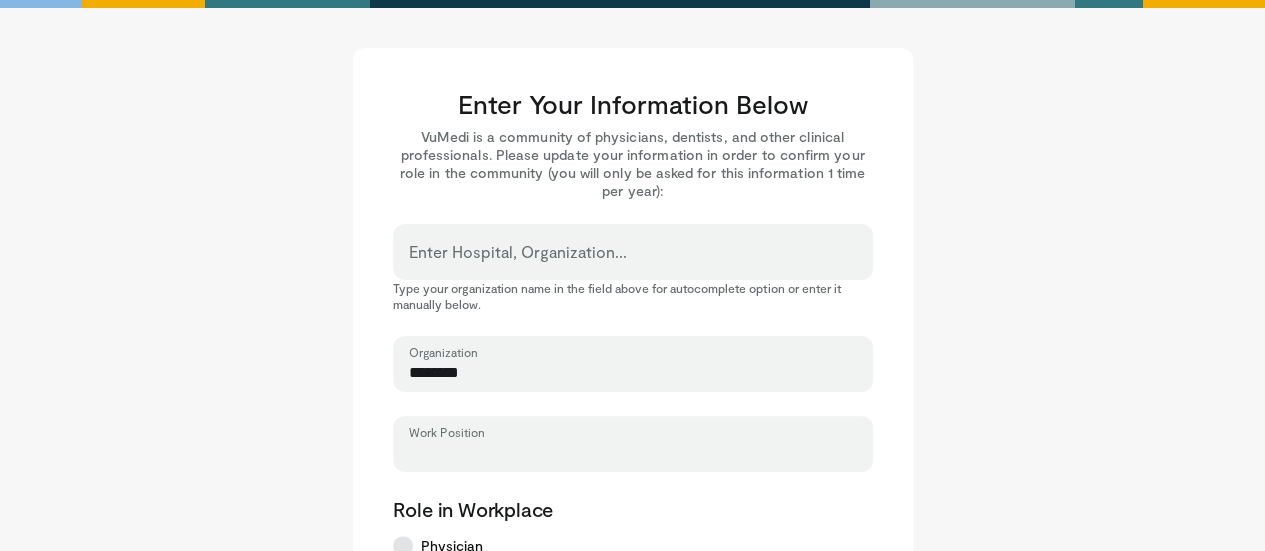 click on "Work Position" at bounding box center [633, 453] 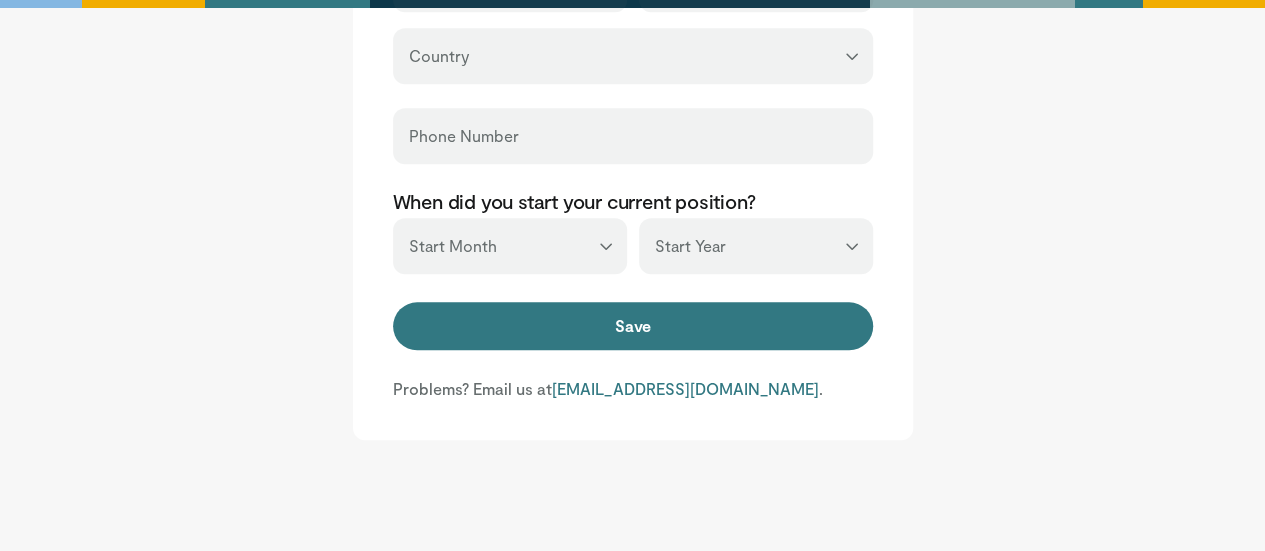 scroll, scrollTop: 936, scrollLeft: 0, axis: vertical 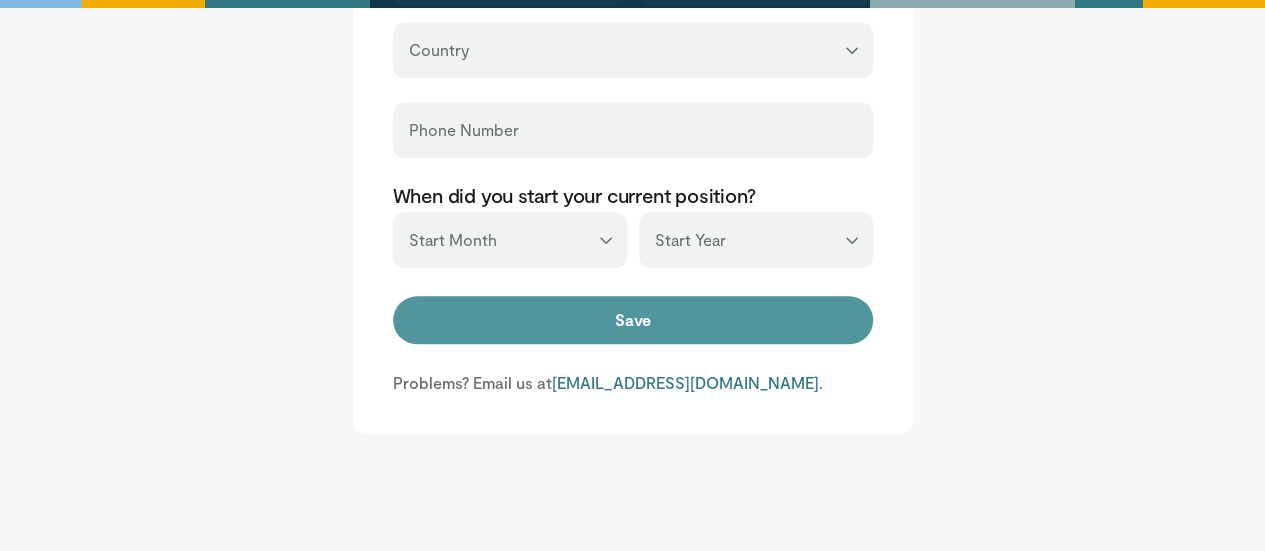 type on "********" 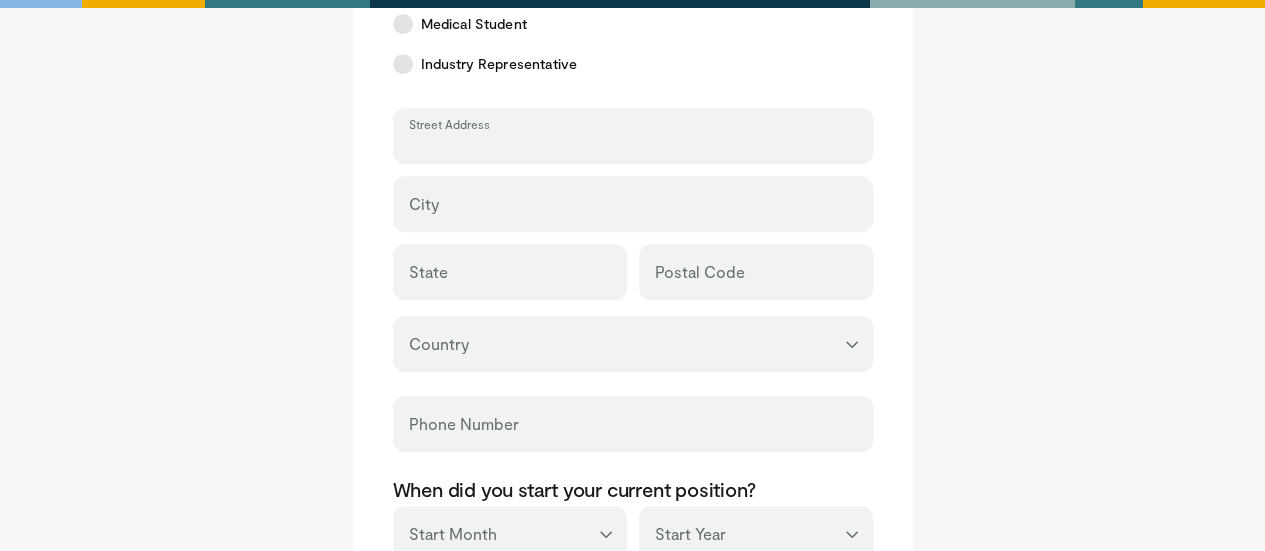 scroll, scrollTop: 522, scrollLeft: 0, axis: vertical 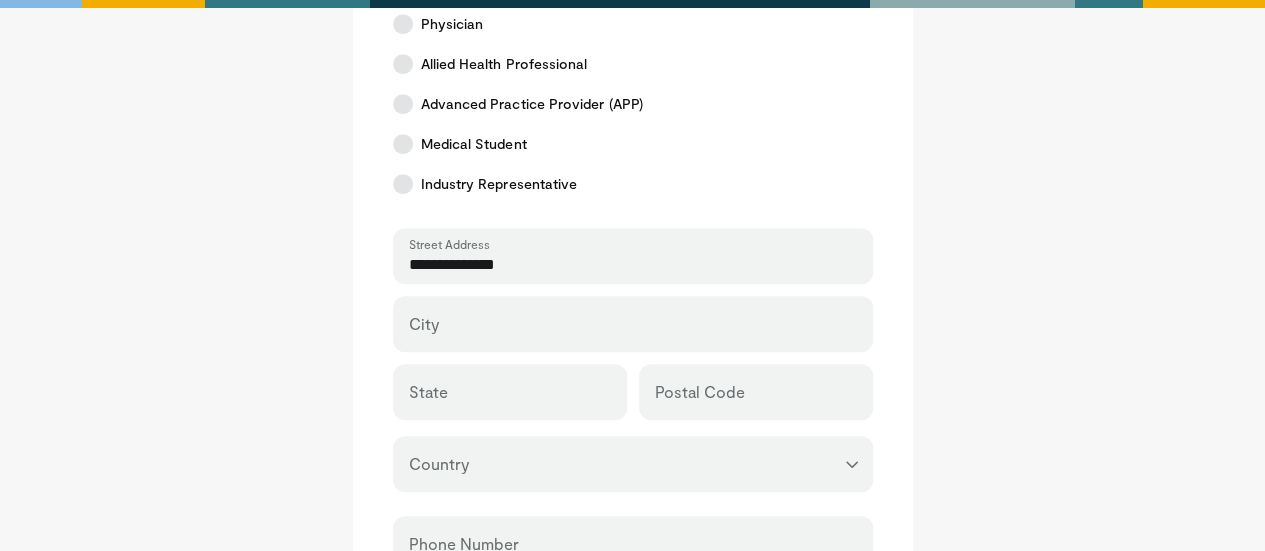 type on "**********" 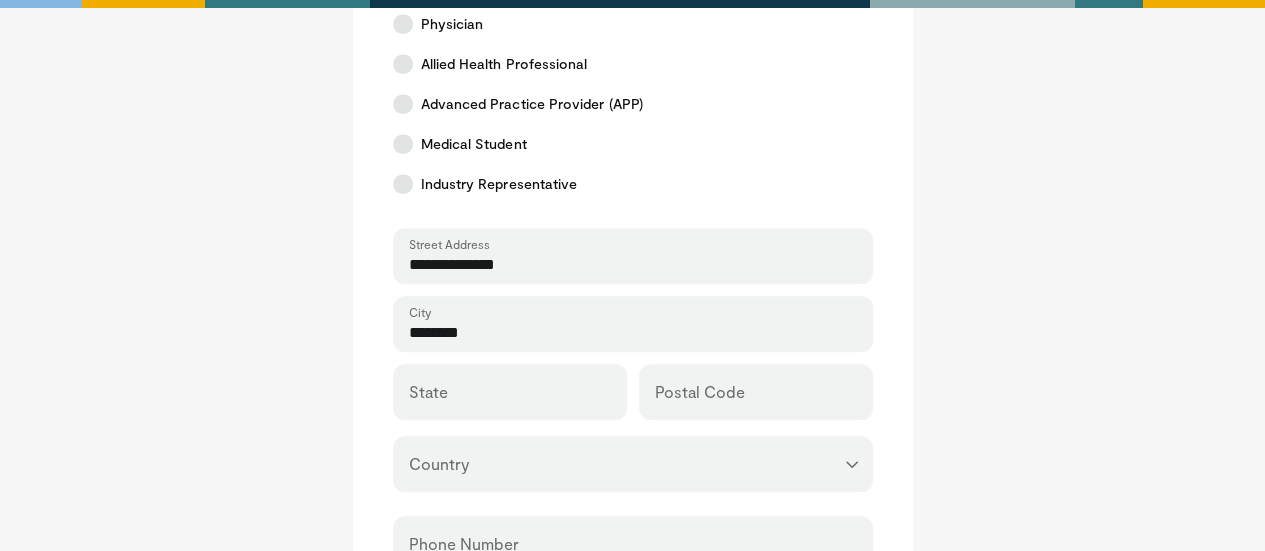 type on "********" 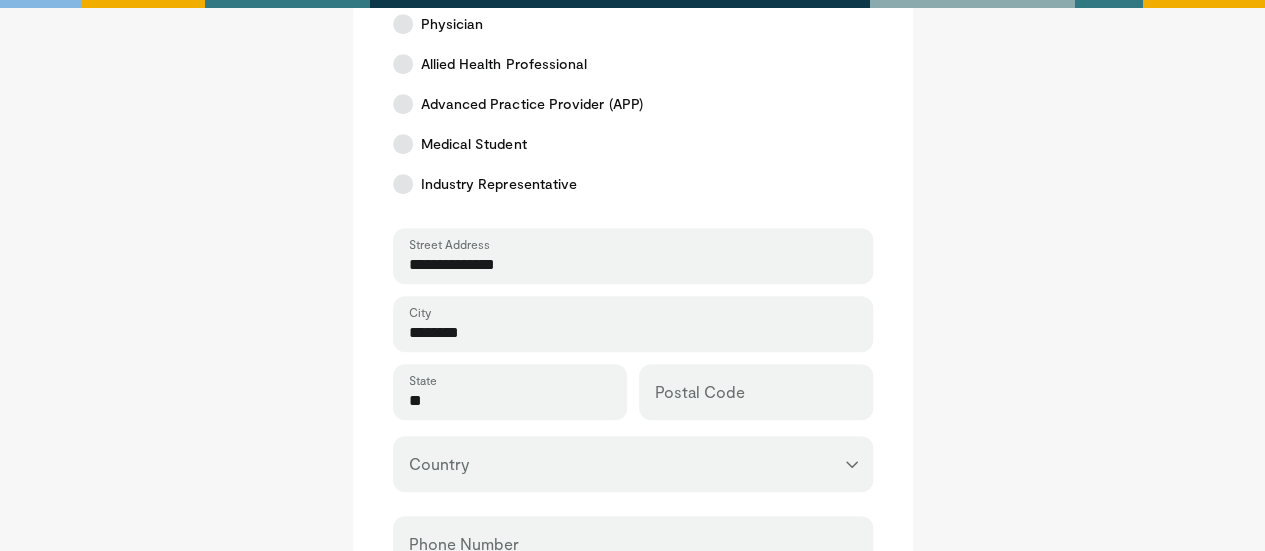 type on "**" 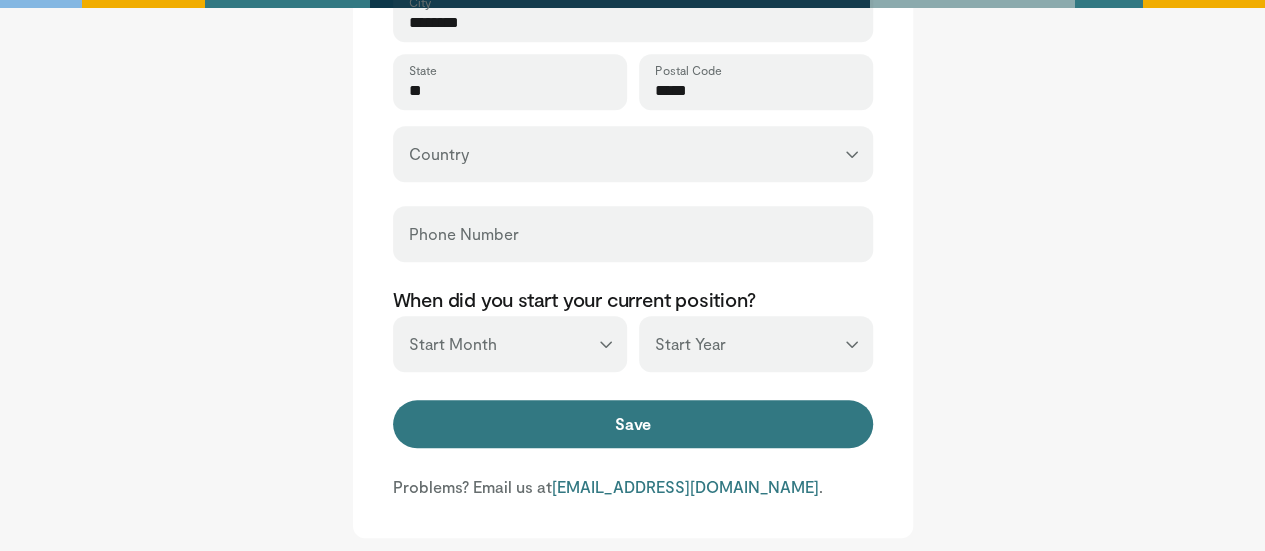 scroll, scrollTop: 852, scrollLeft: 0, axis: vertical 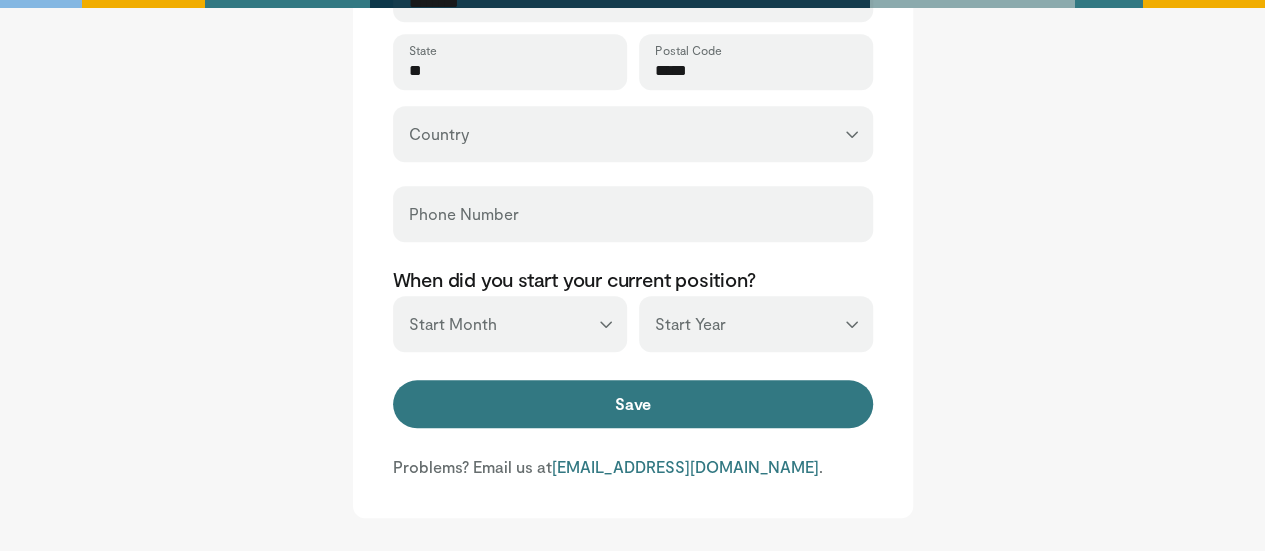 type on "*****" 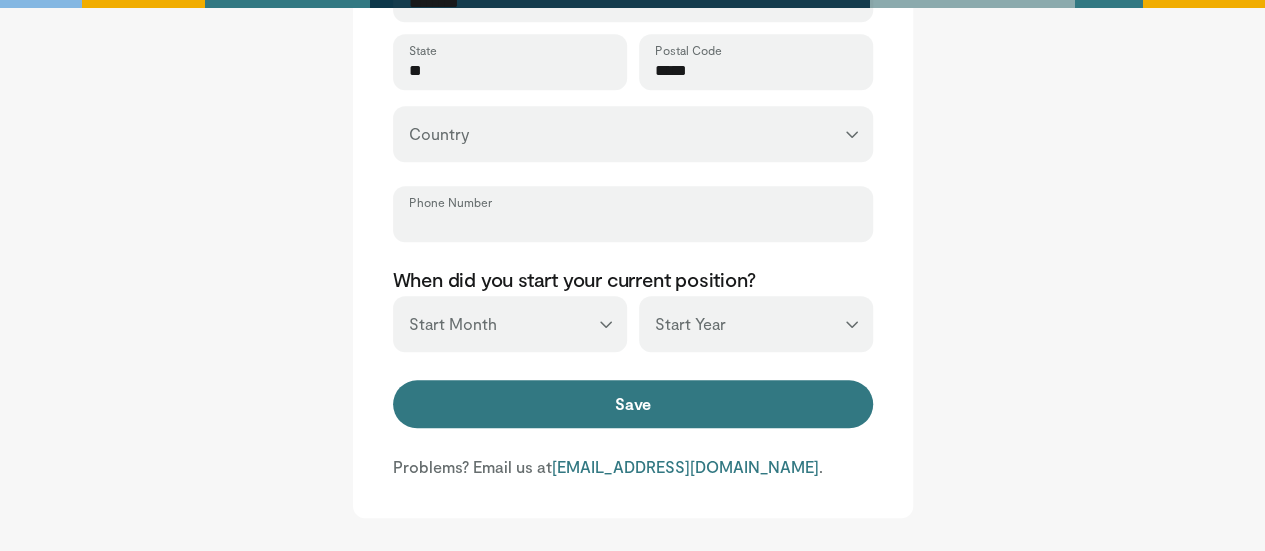 click on "Phone Number" at bounding box center [633, 223] 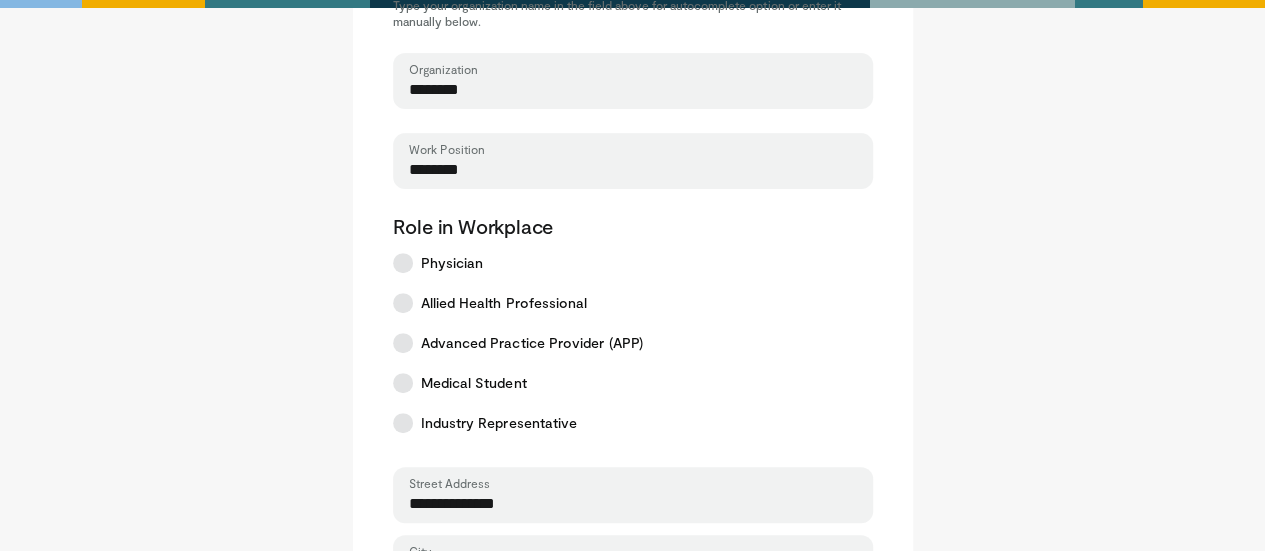 scroll, scrollTop: 216, scrollLeft: 0, axis: vertical 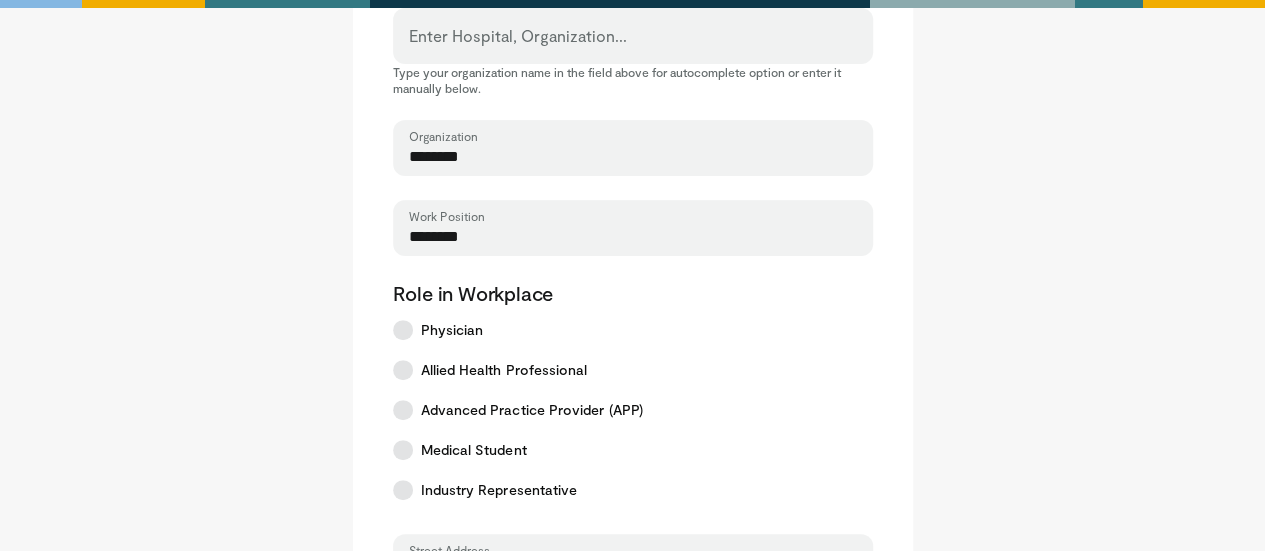 drag, startPoint x: 581, startPoint y: 156, endPoint x: 254, endPoint y: 170, distance: 327.29956 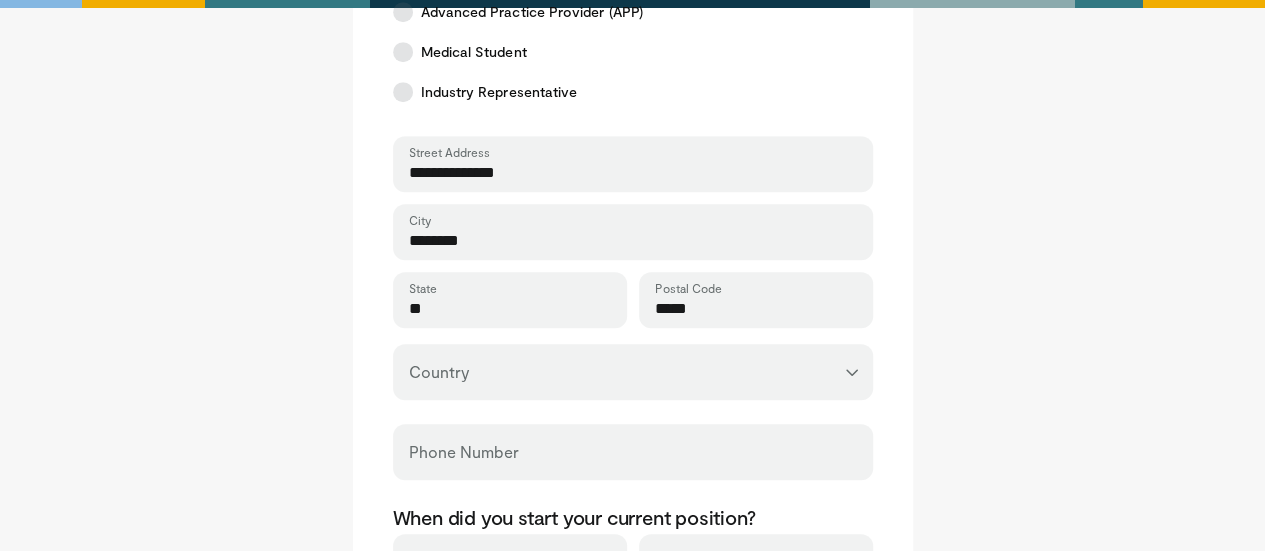 scroll, scrollTop: 610, scrollLeft: 0, axis: vertical 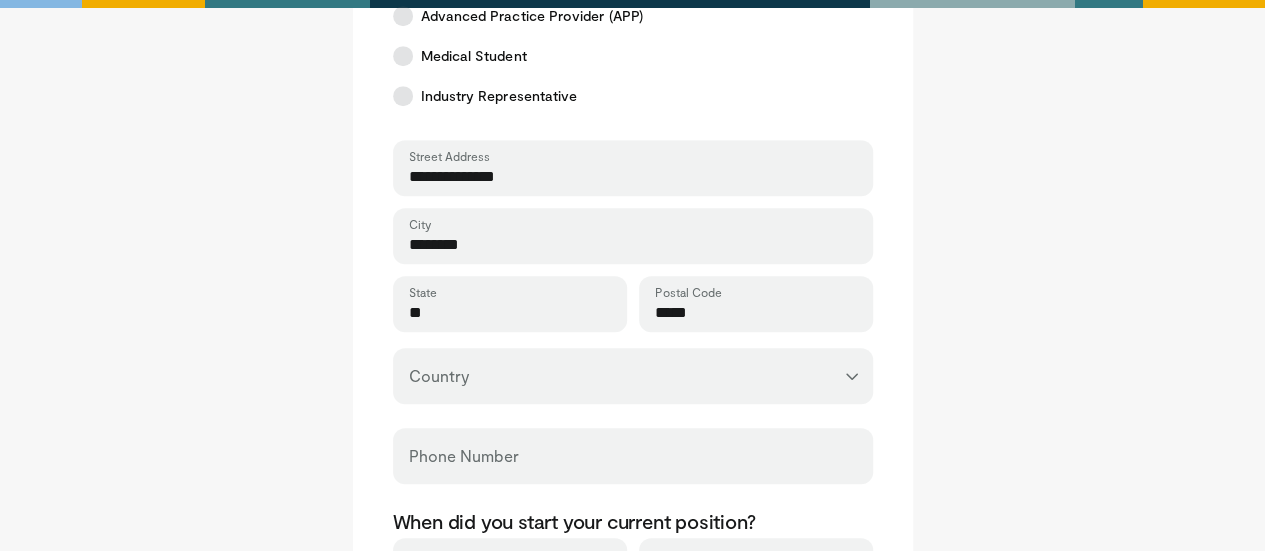 type on "*********" 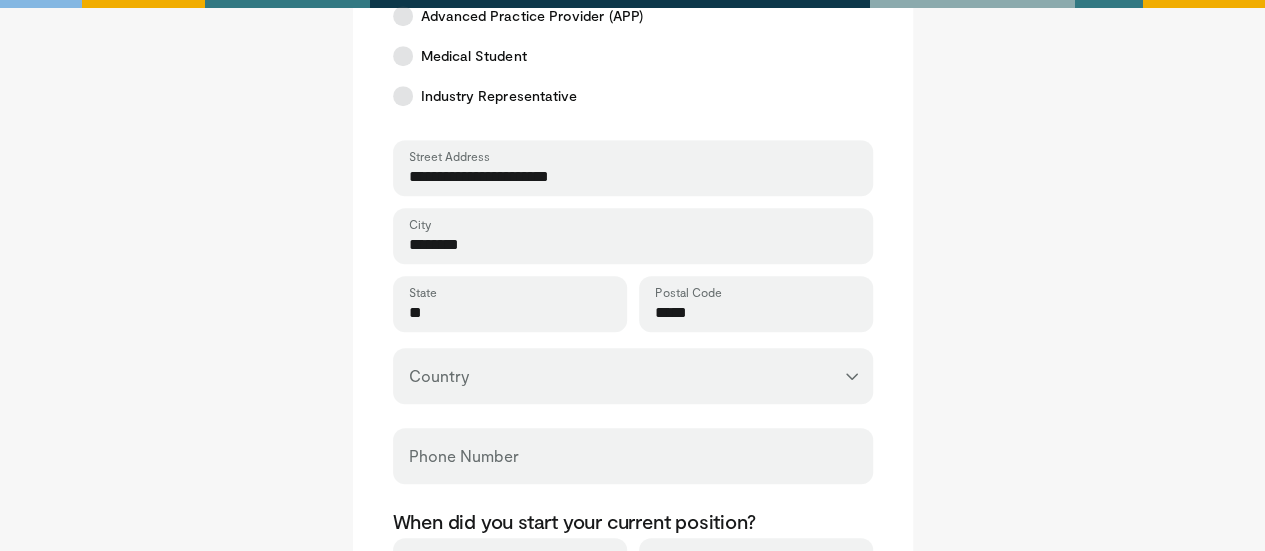 type on "**********" 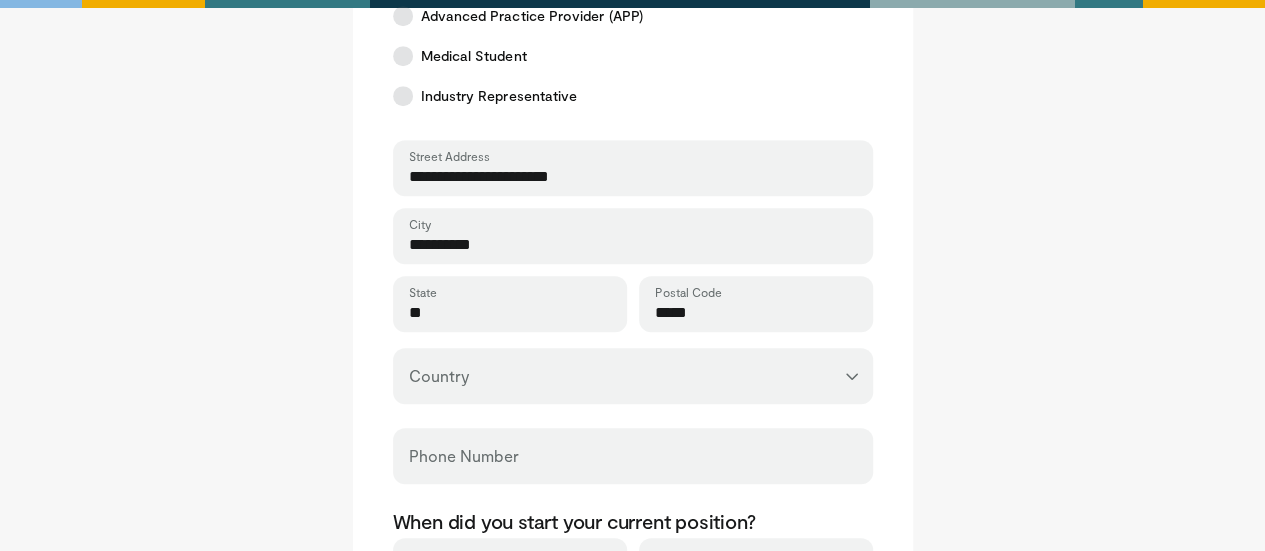 type on "**********" 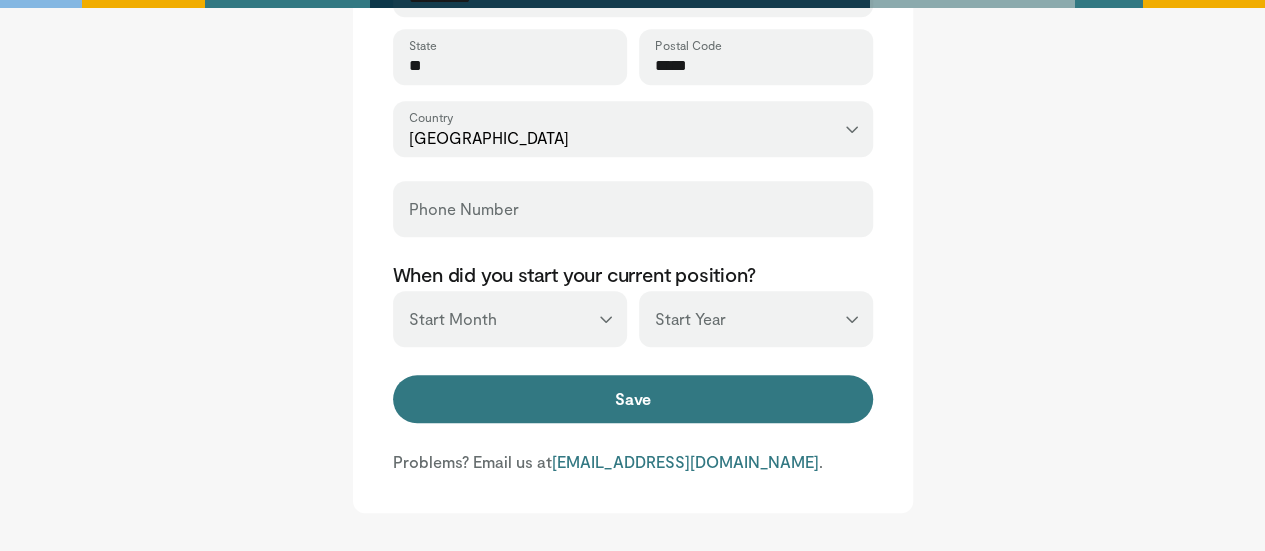 scroll, scrollTop: 869, scrollLeft: 0, axis: vertical 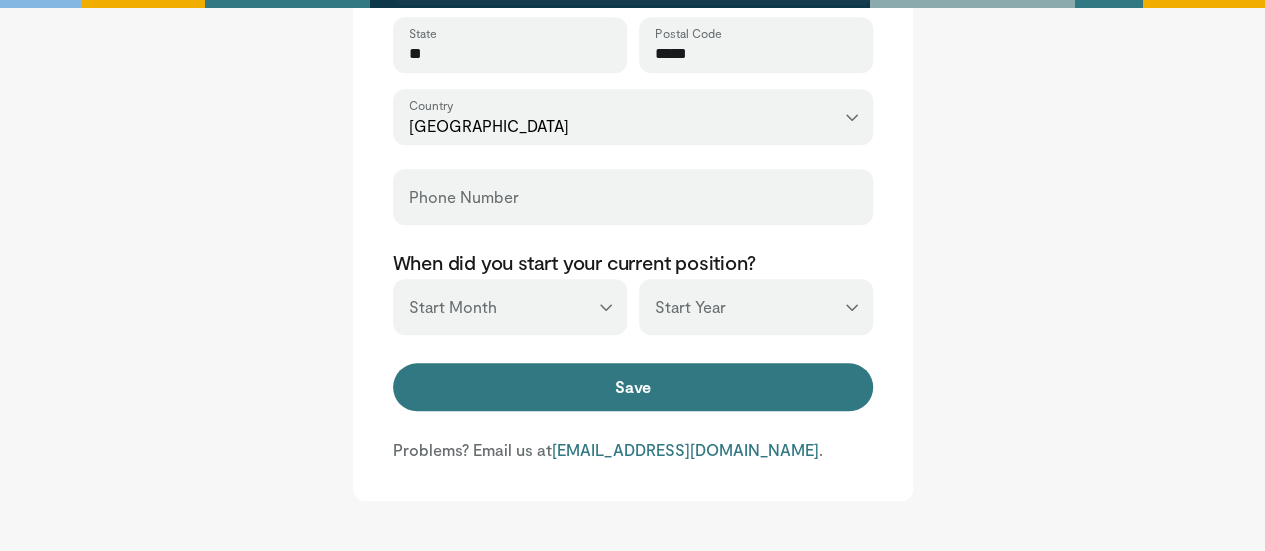 click on "Phone Number" at bounding box center [633, 197] 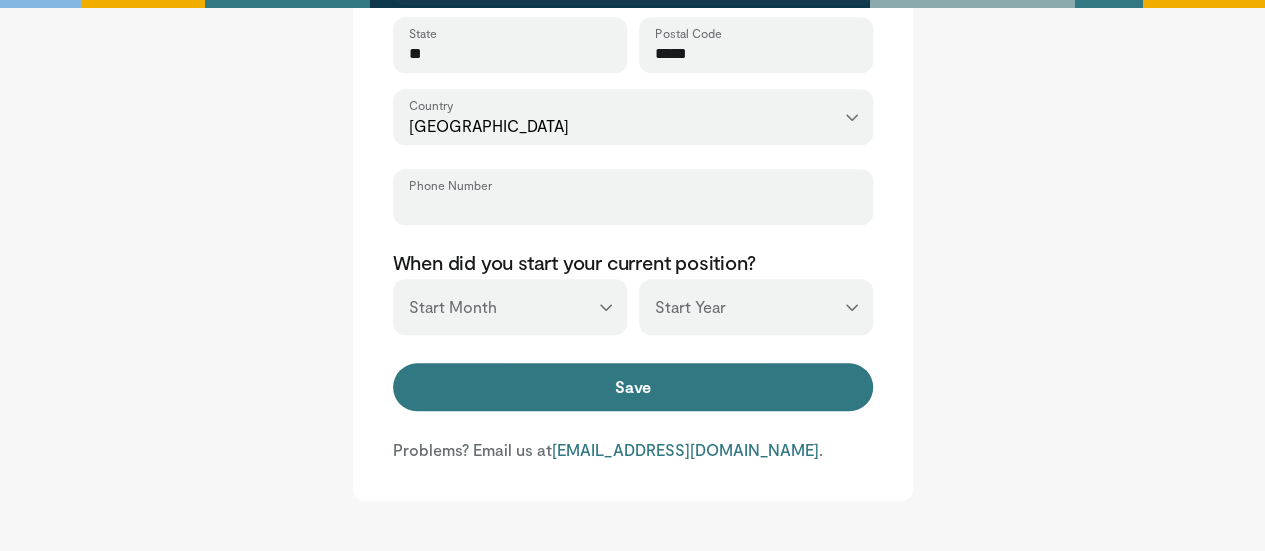 click on "Phone Number" at bounding box center (633, 206) 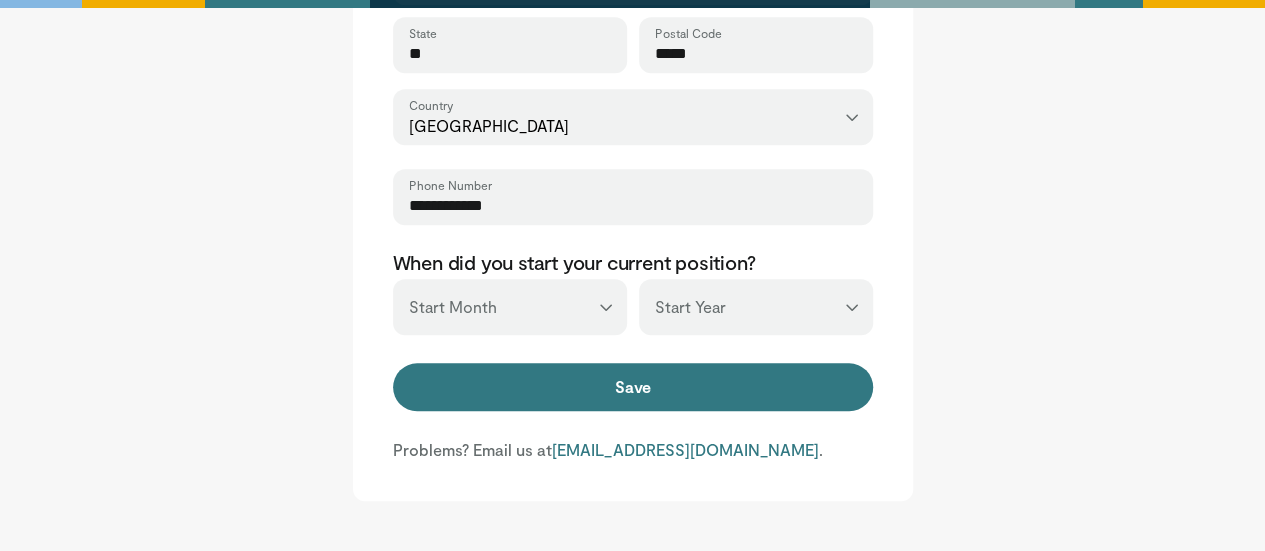 type on "**********" 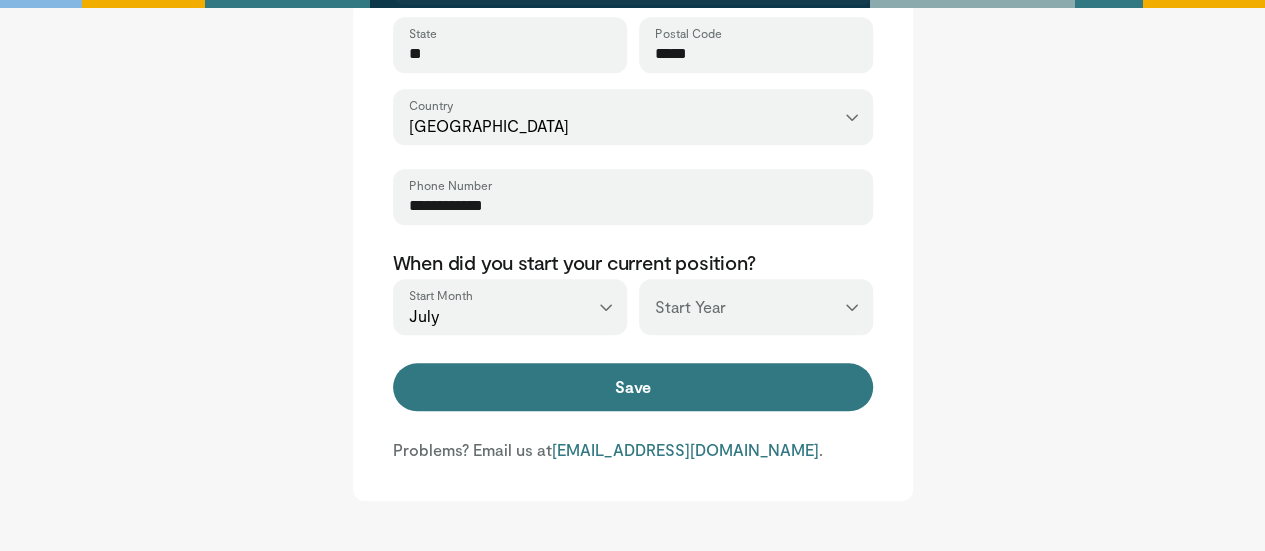 click on "***
****
****
****
****
****
****
****
****
****
****
****
****
****
****
****
****
****
****
****
****
****
****
****
****
****
****
****
****
**** **** **** **** ****" at bounding box center [756, 307] 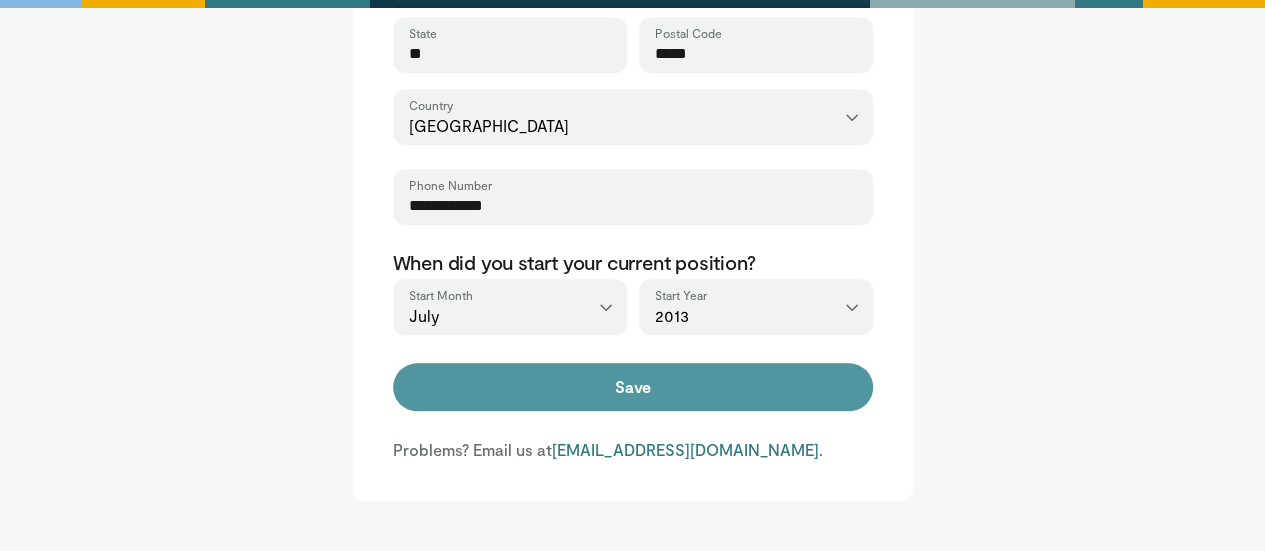 click on "Save" at bounding box center [633, 387] 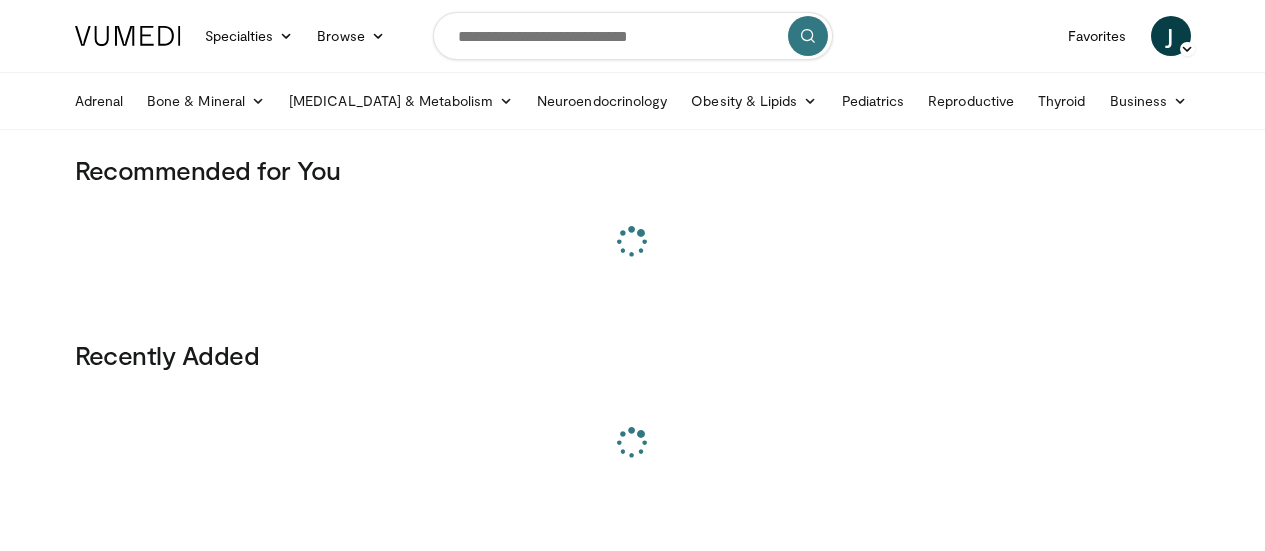 scroll, scrollTop: 0, scrollLeft: 0, axis: both 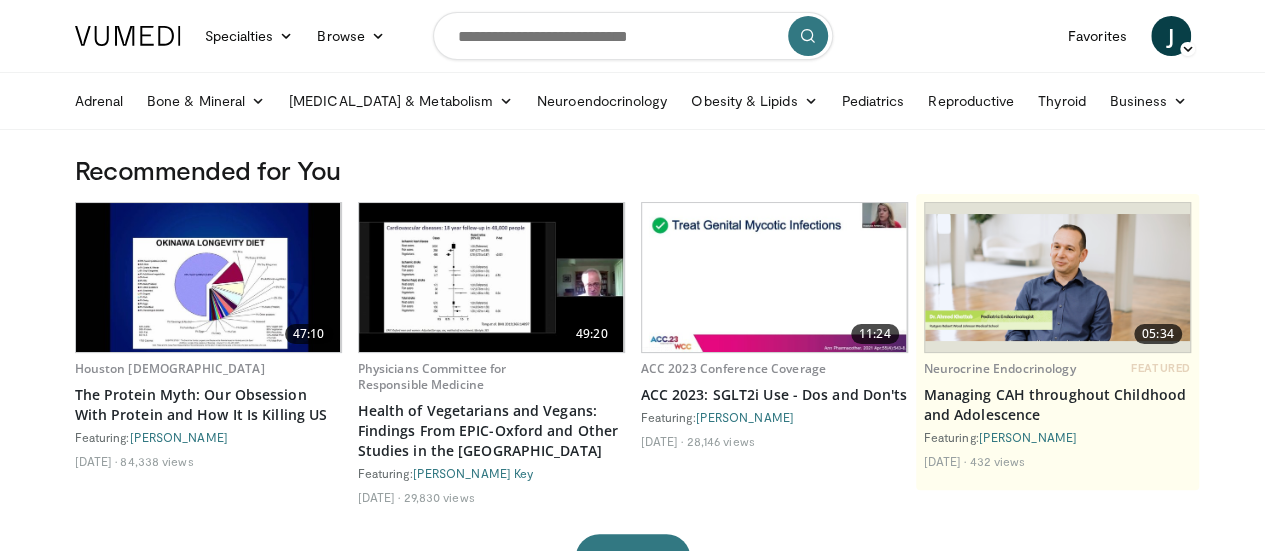 click at bounding box center [633, 36] 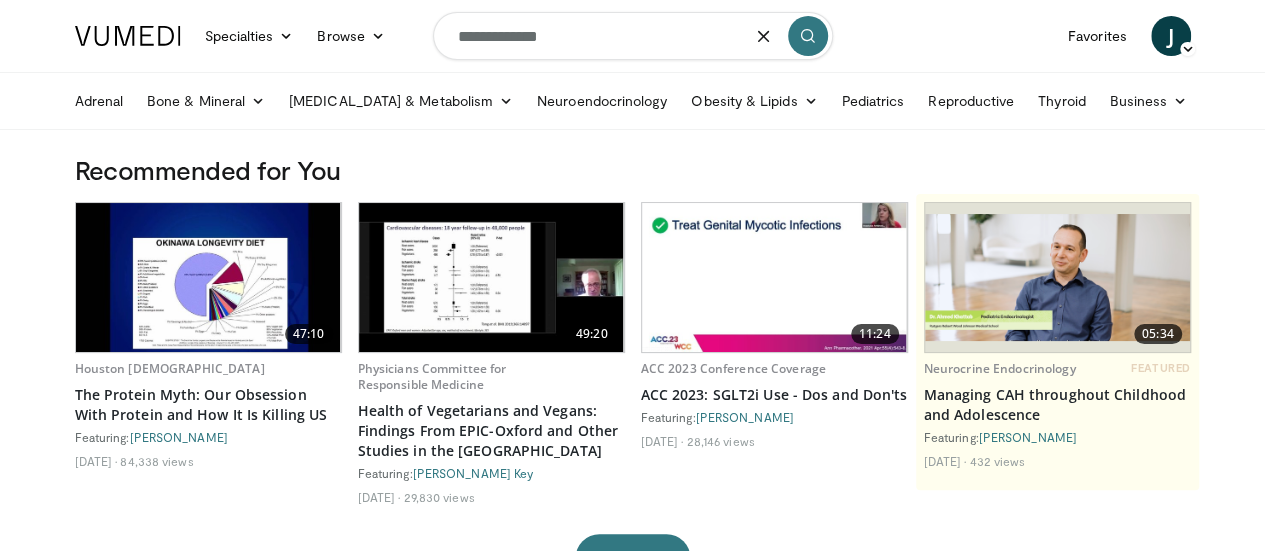 type on "**********" 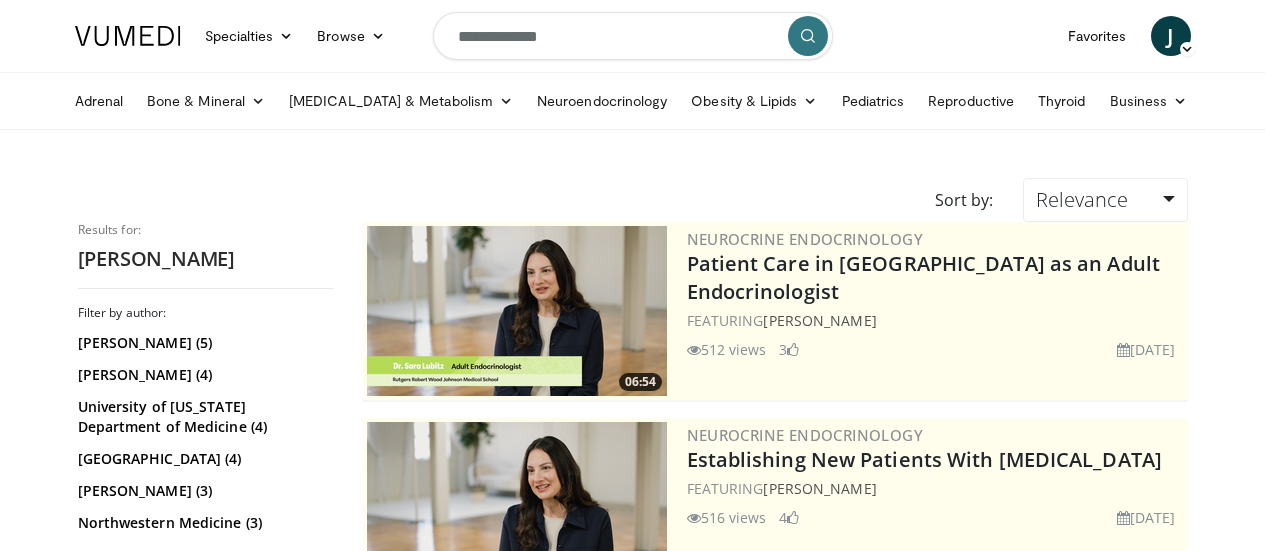 scroll, scrollTop: 0, scrollLeft: 0, axis: both 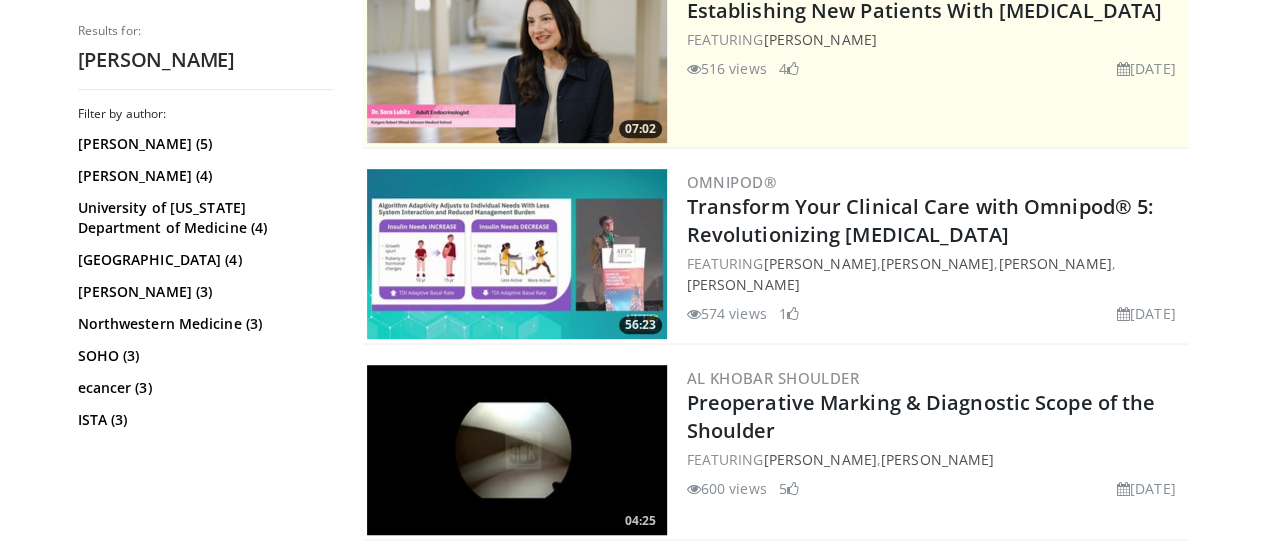 click at bounding box center (517, 254) 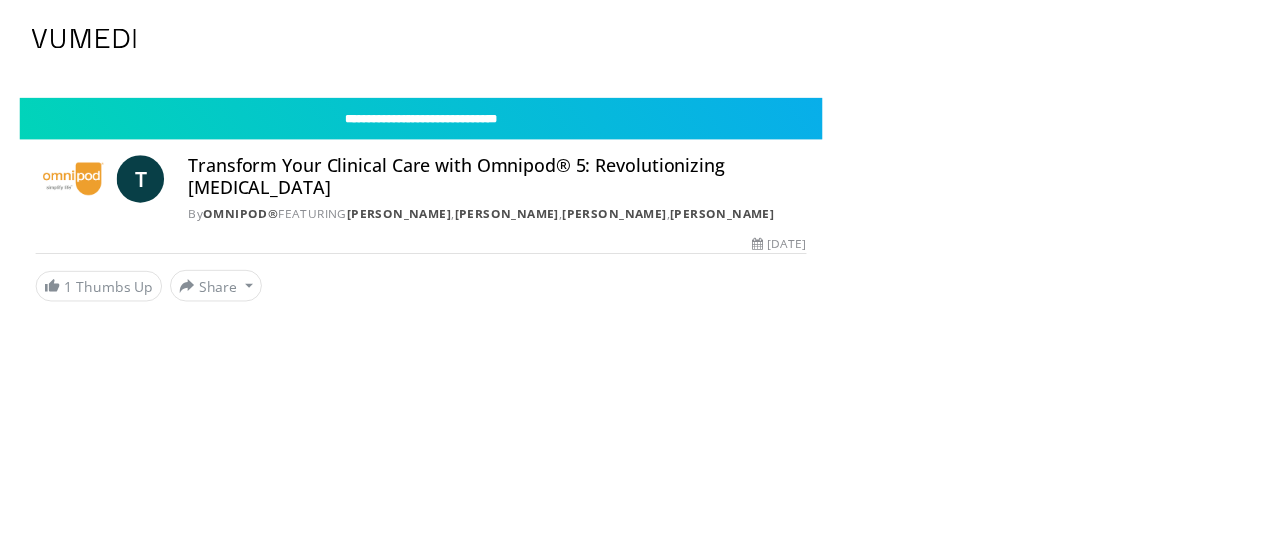 scroll, scrollTop: 0, scrollLeft: 0, axis: both 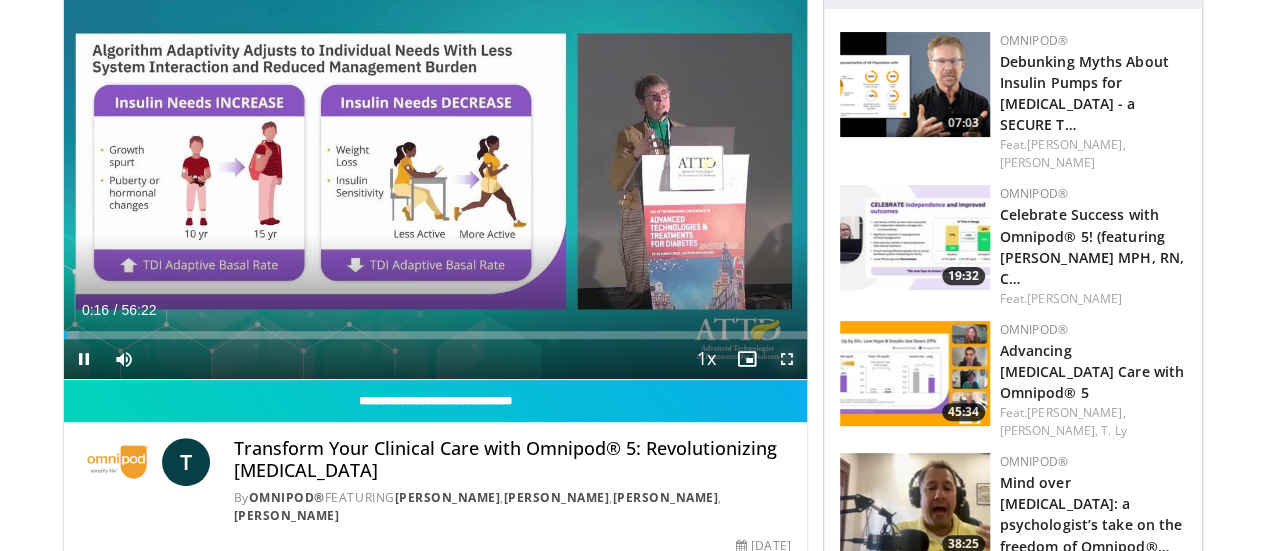 click at bounding box center (787, 359) 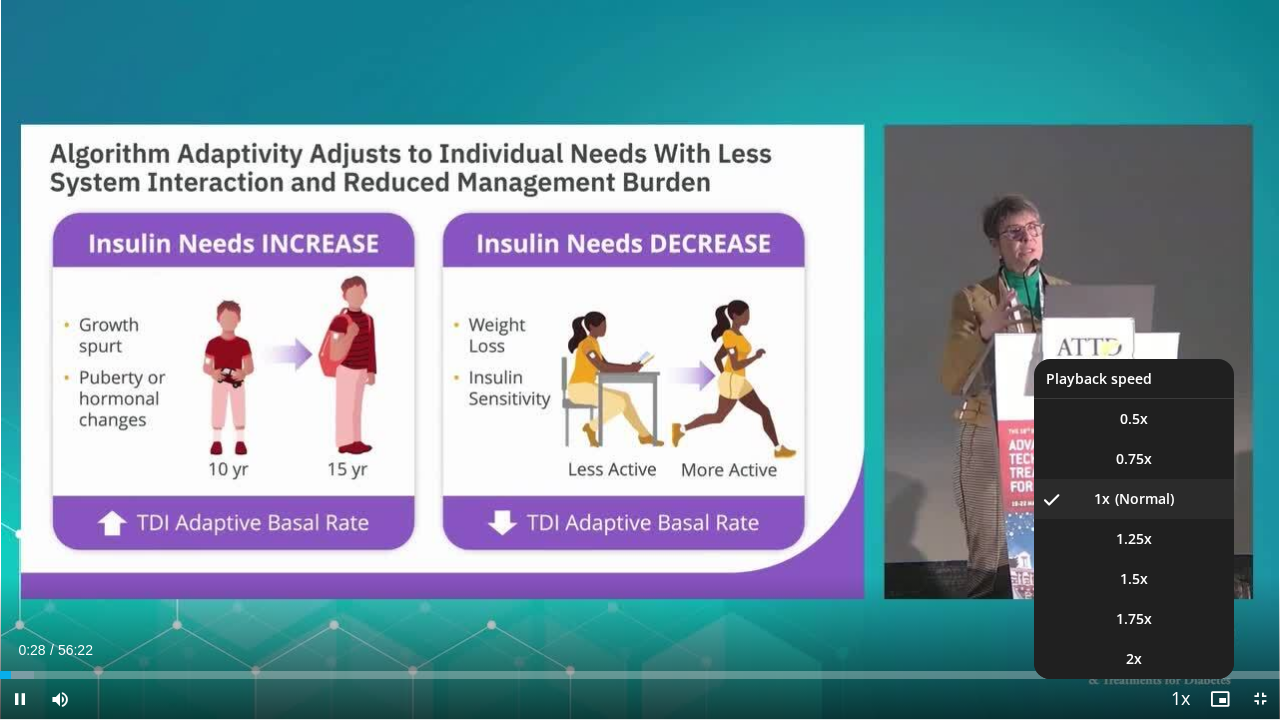 click at bounding box center (1180, 700) 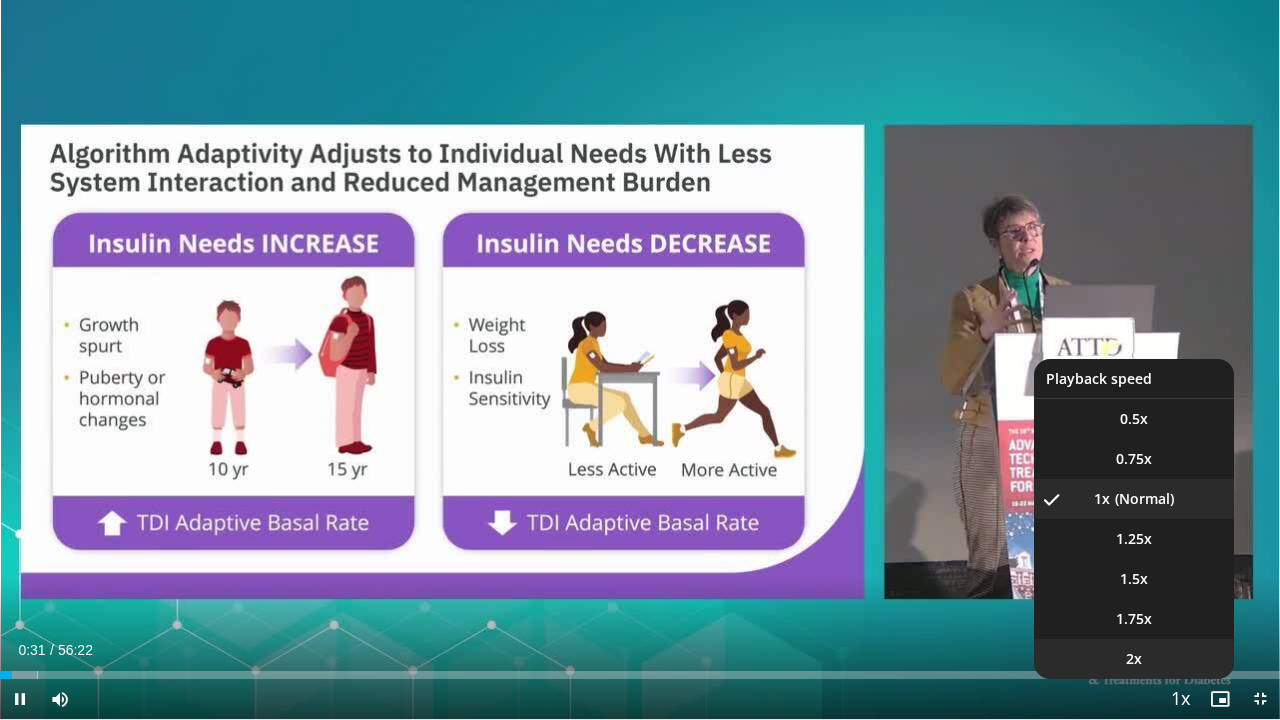 click on "2x" at bounding box center (1134, 659) 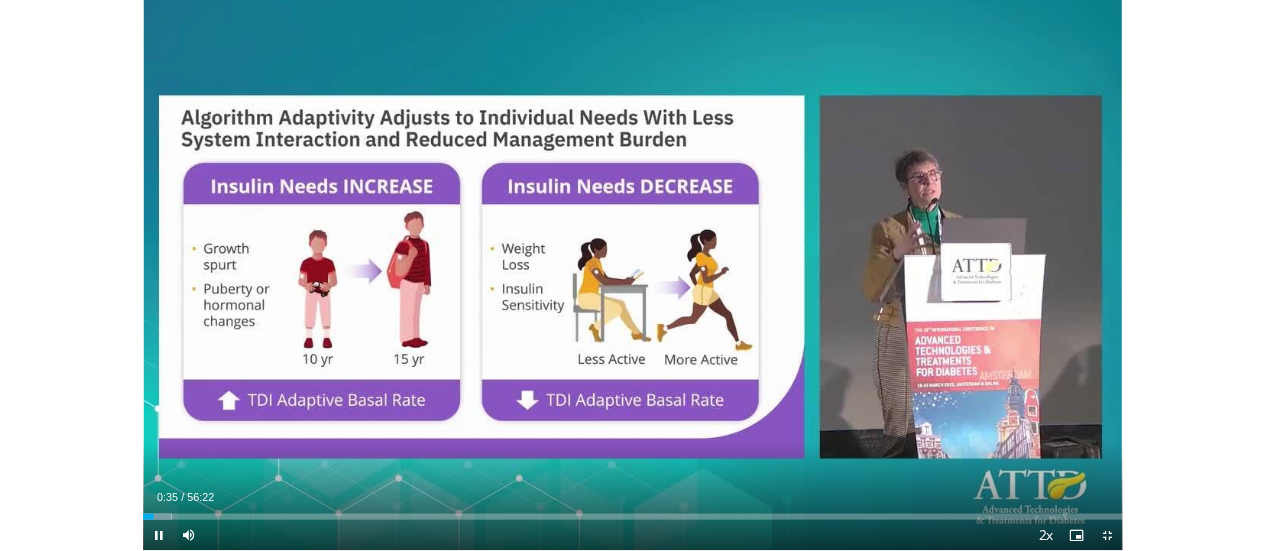 scroll, scrollTop: 651, scrollLeft: 0, axis: vertical 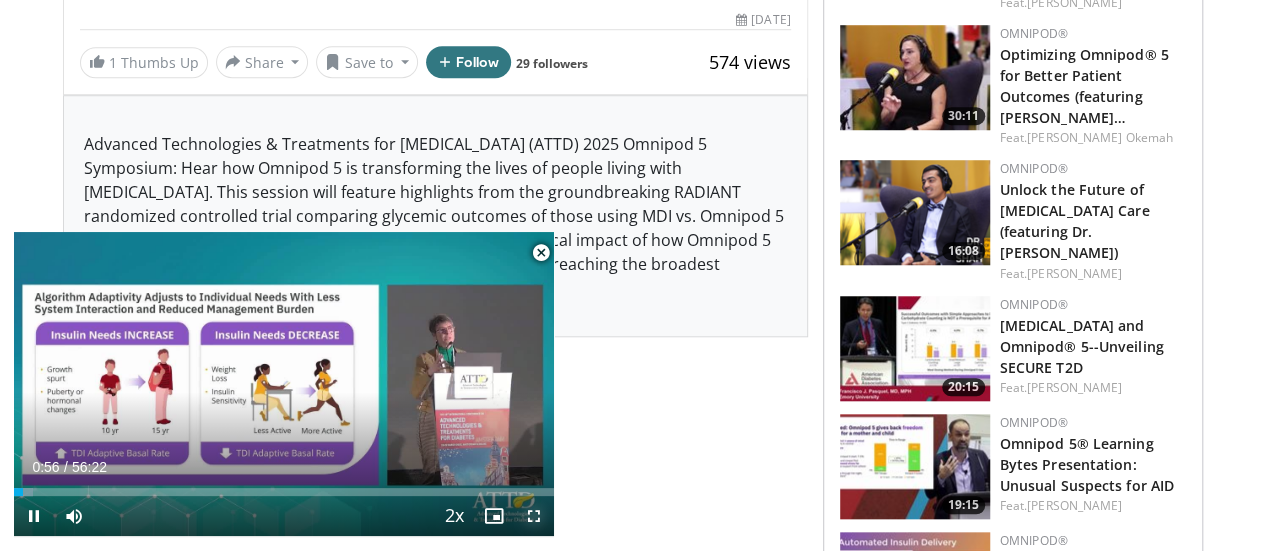 click at bounding box center [534, 516] 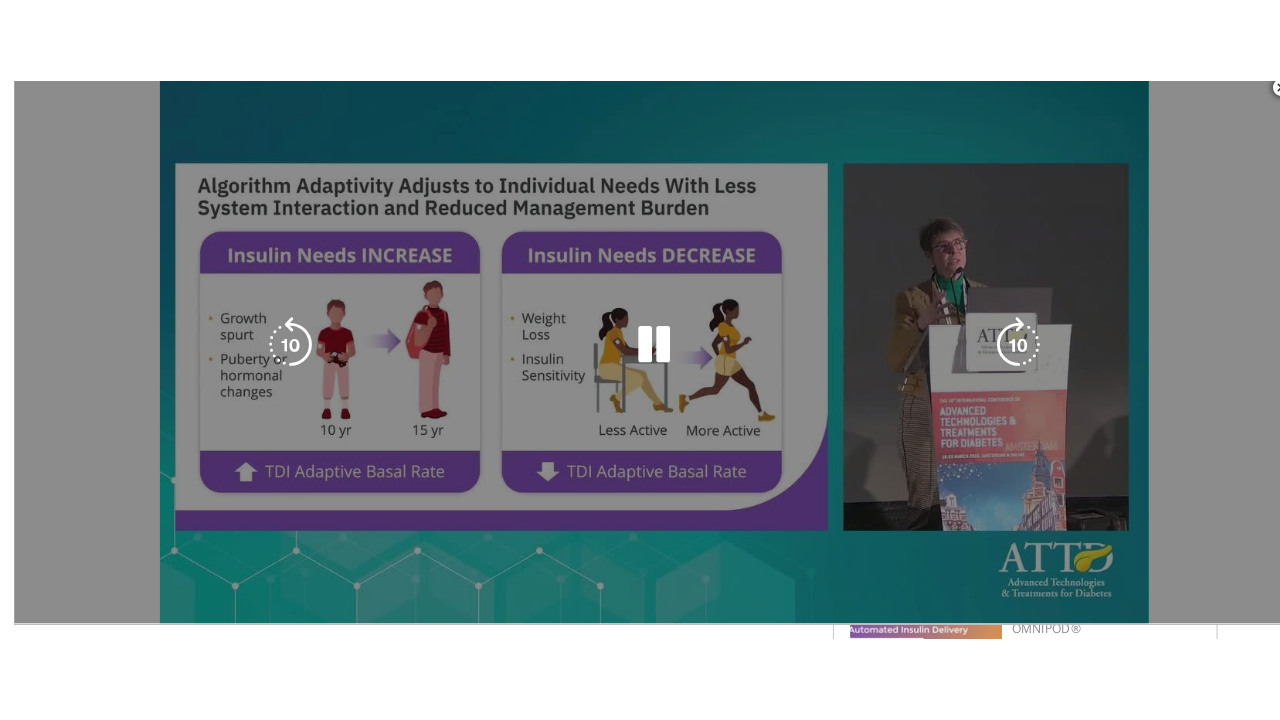 scroll, scrollTop: 300, scrollLeft: 0, axis: vertical 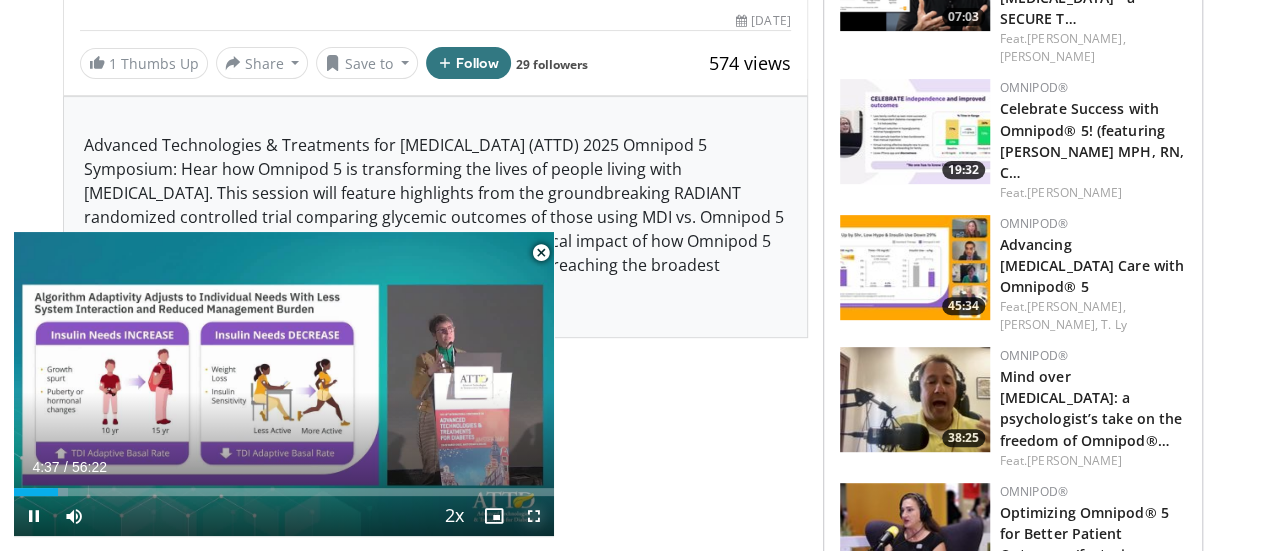 click at bounding box center (534, 516) 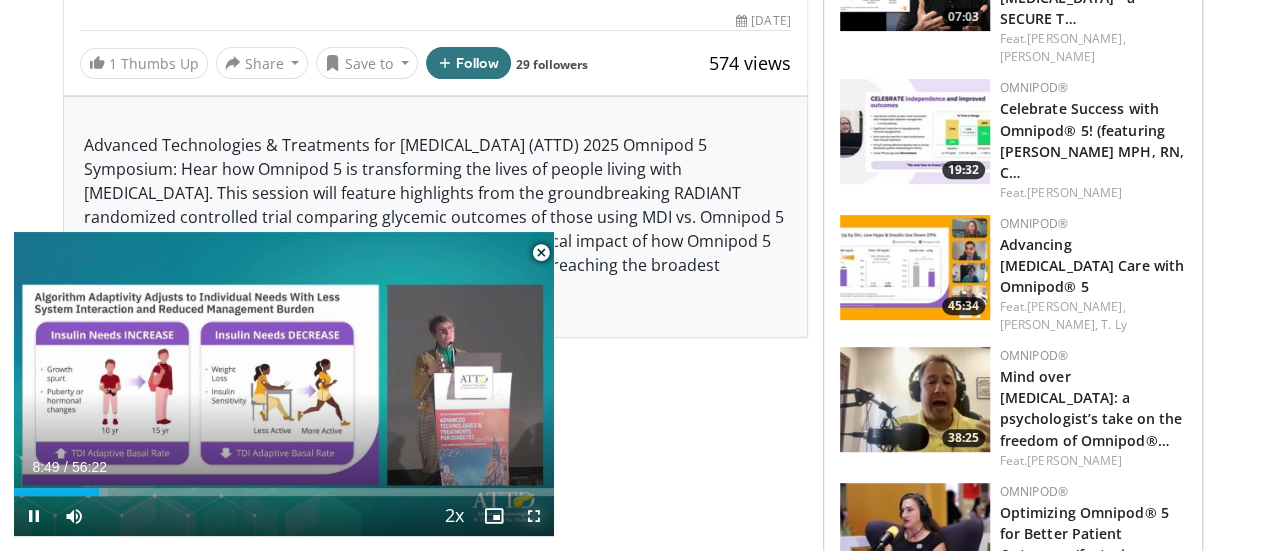 click at bounding box center (534, 516) 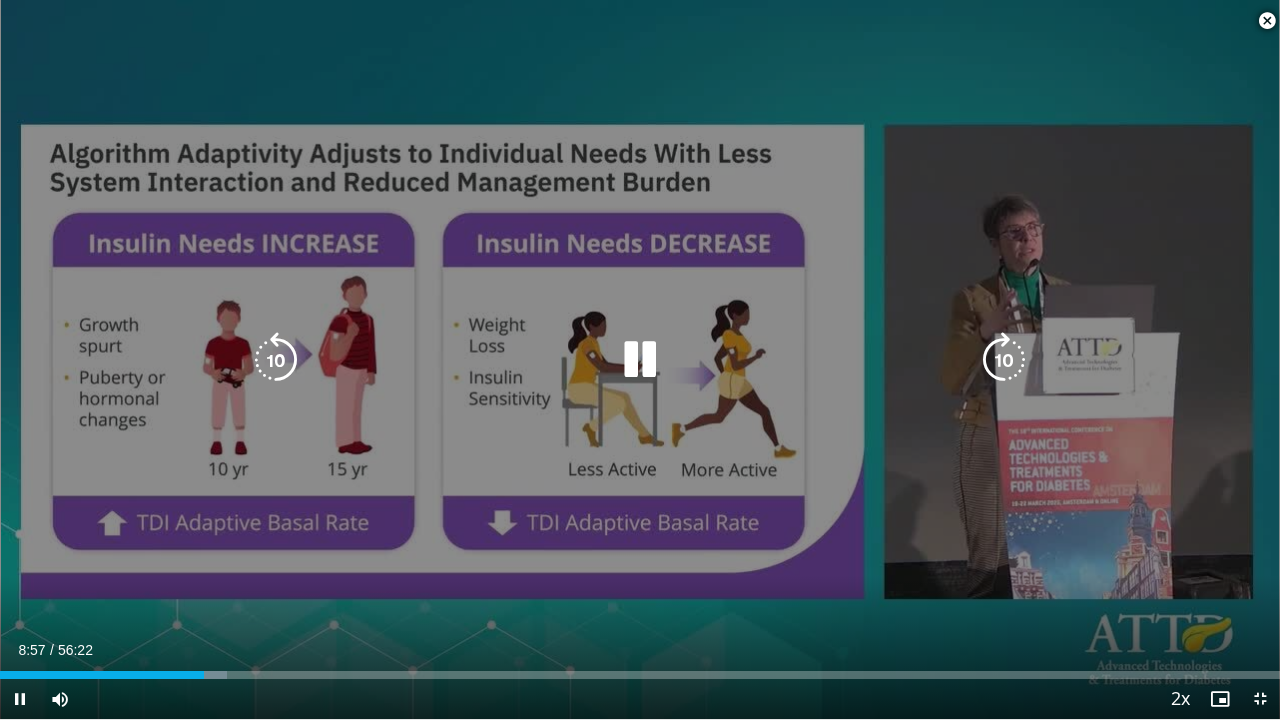 click at bounding box center (276, 360) 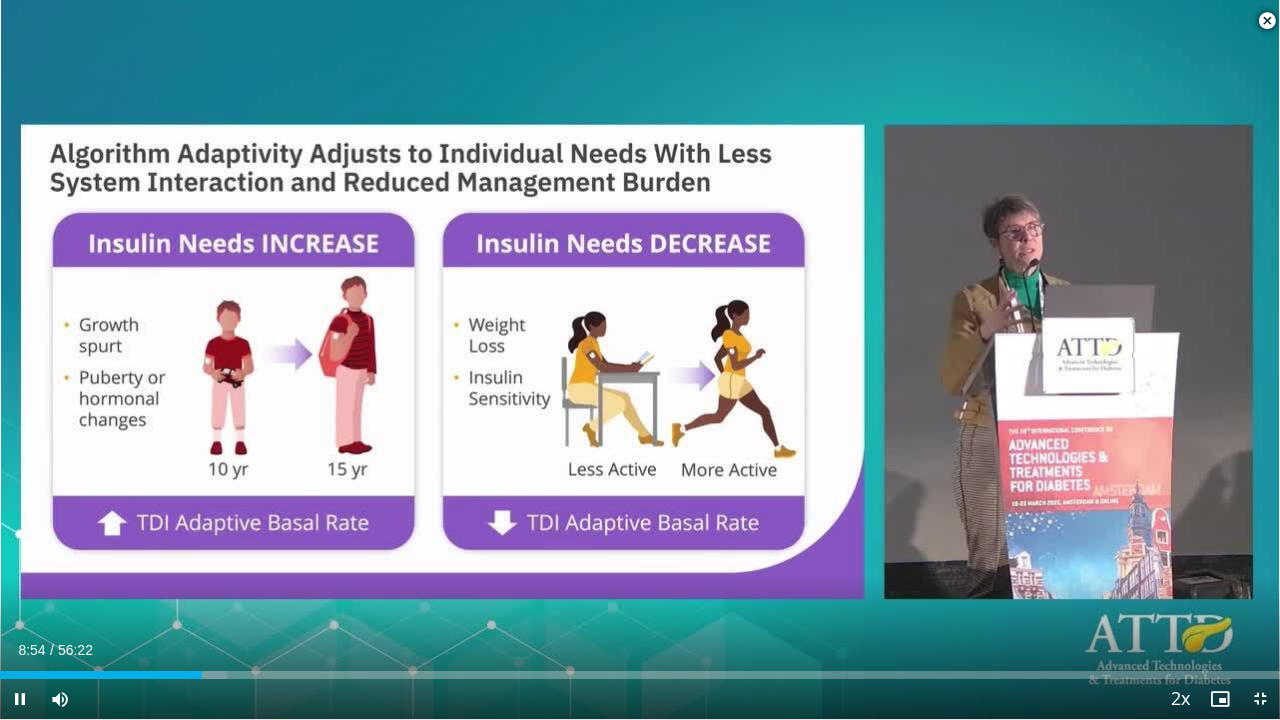 click on "10 seconds
Tap to unmute" at bounding box center [640, 359] 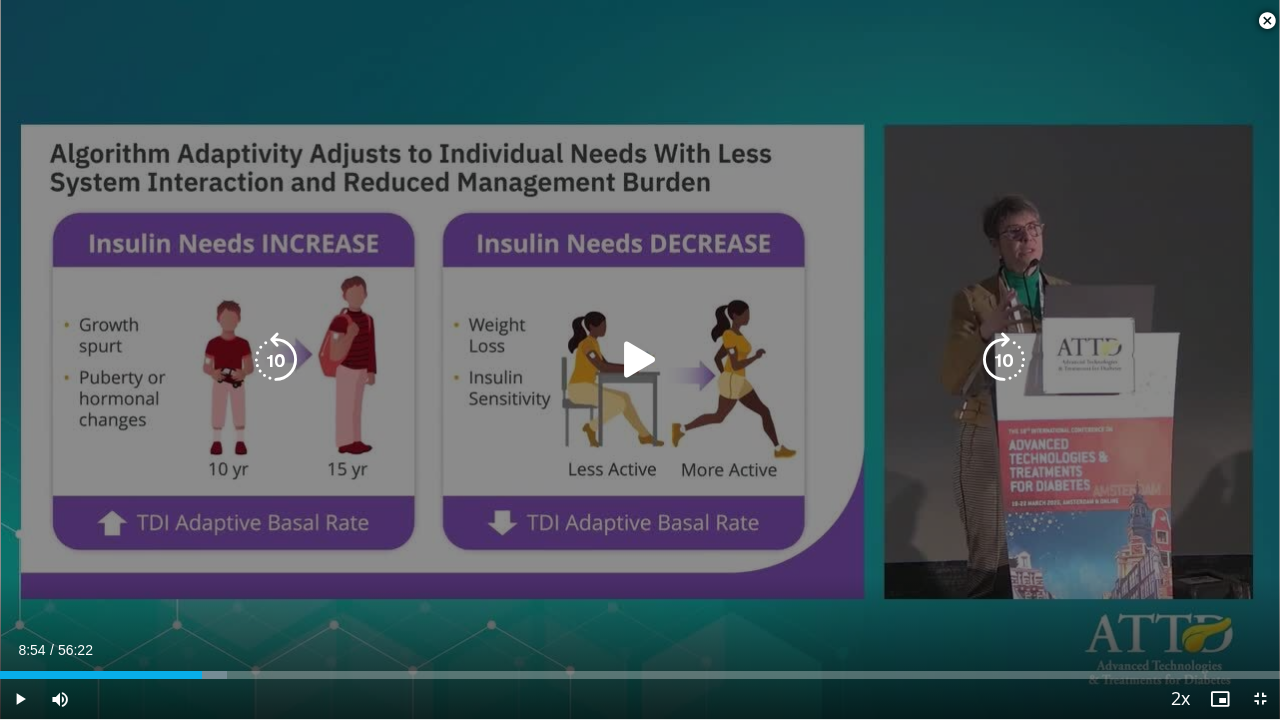 click at bounding box center [276, 360] 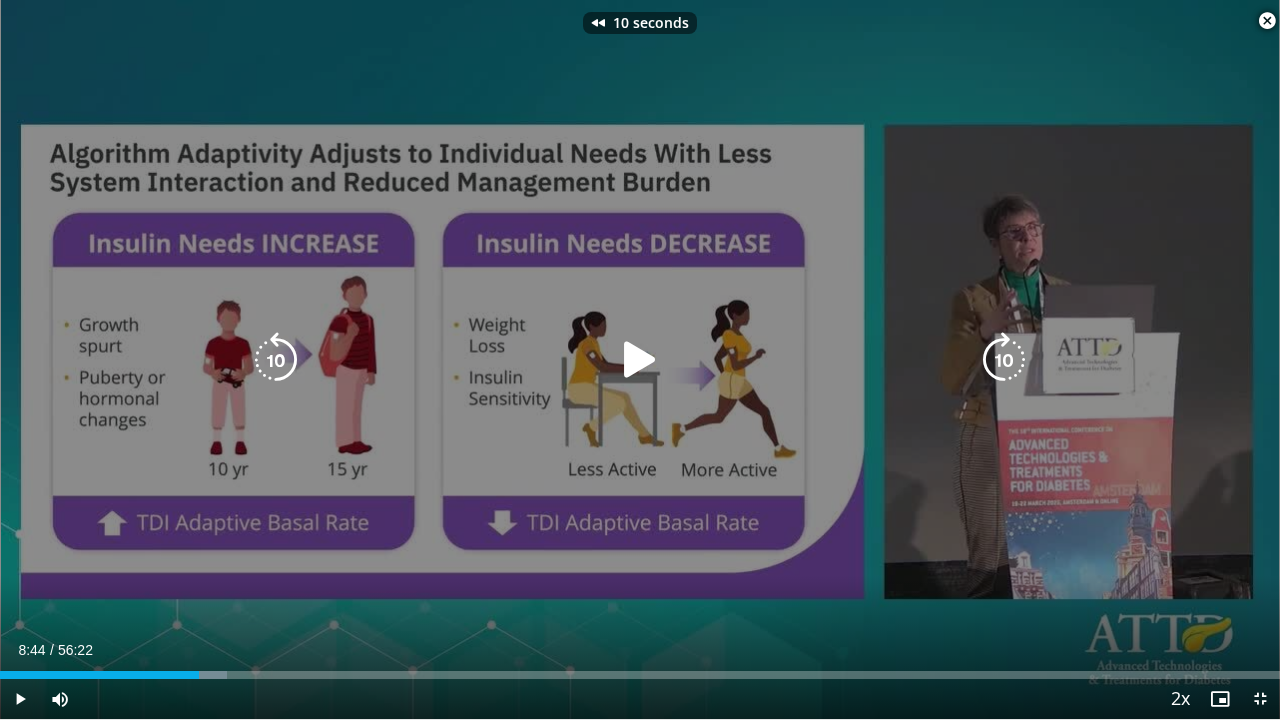 click at bounding box center (640, 360) 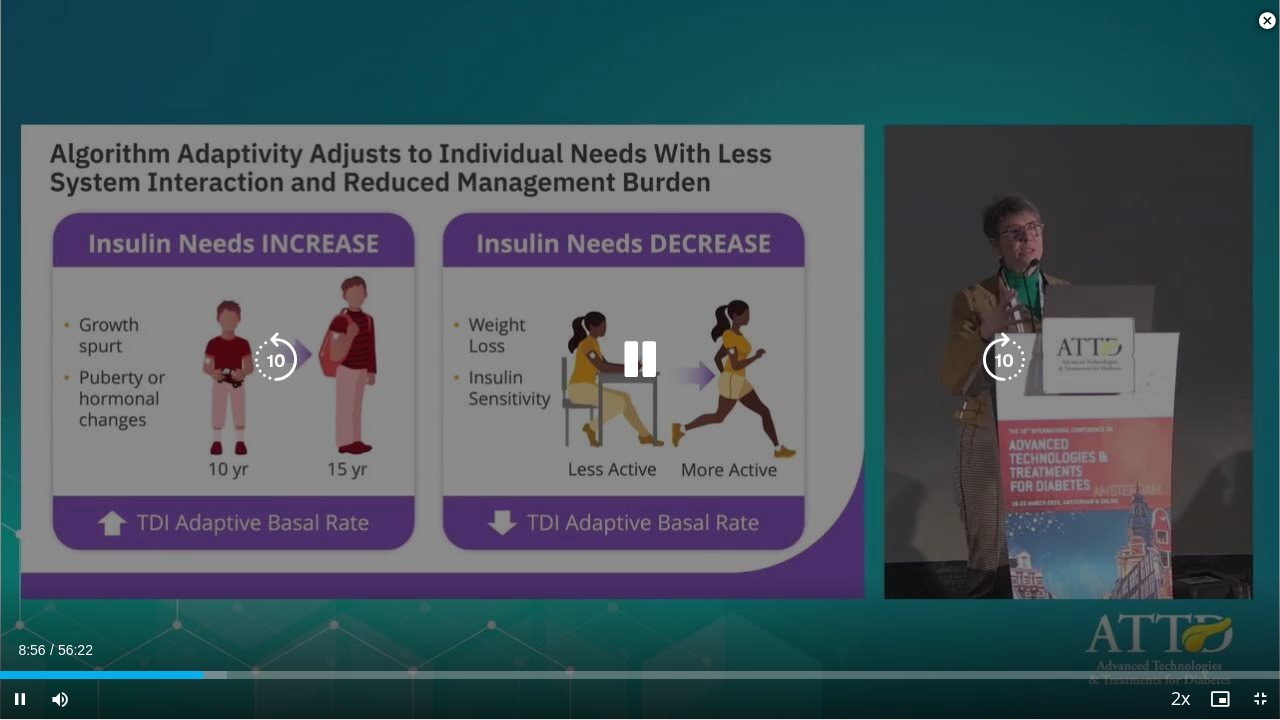 click at bounding box center (276, 360) 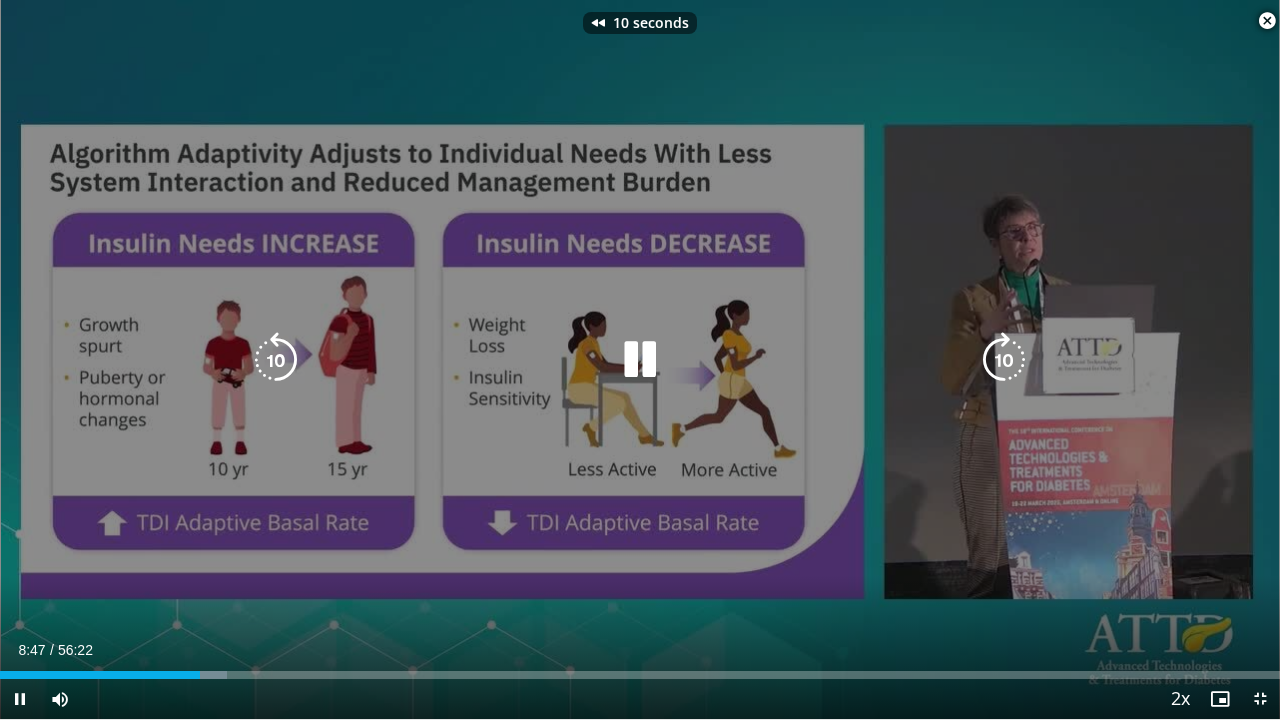 click at bounding box center [276, 360] 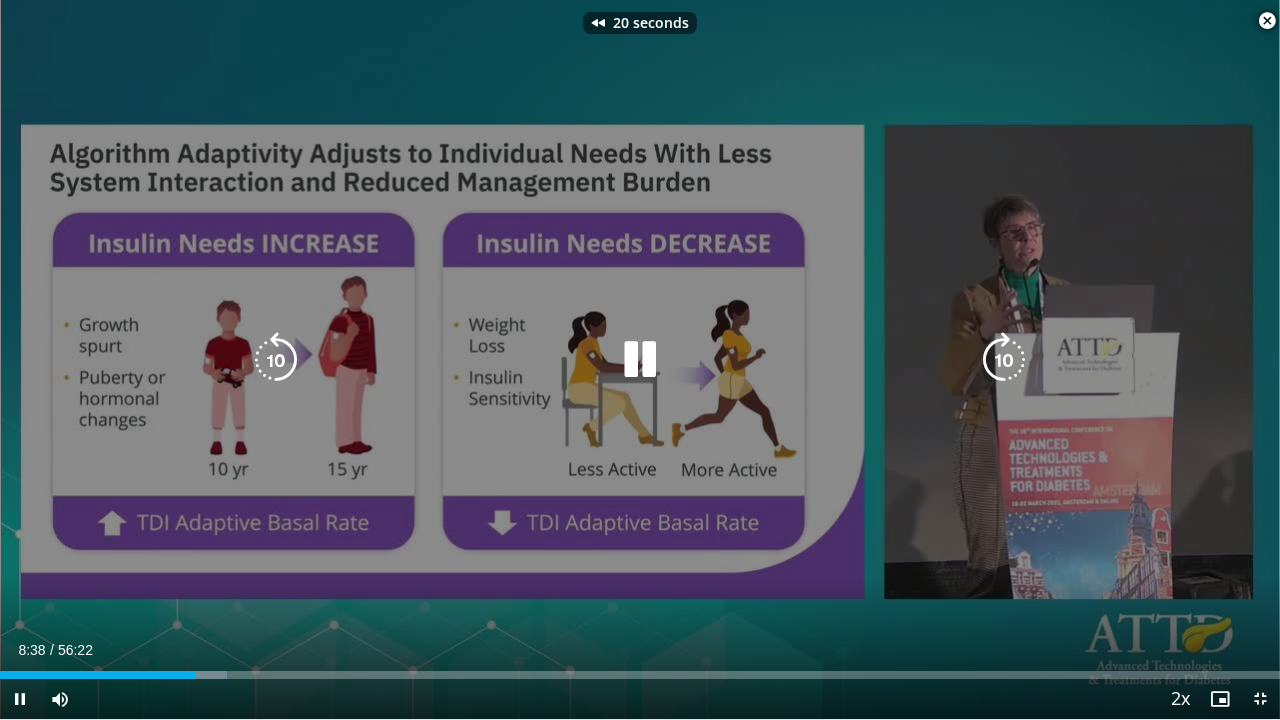 click at bounding box center (276, 360) 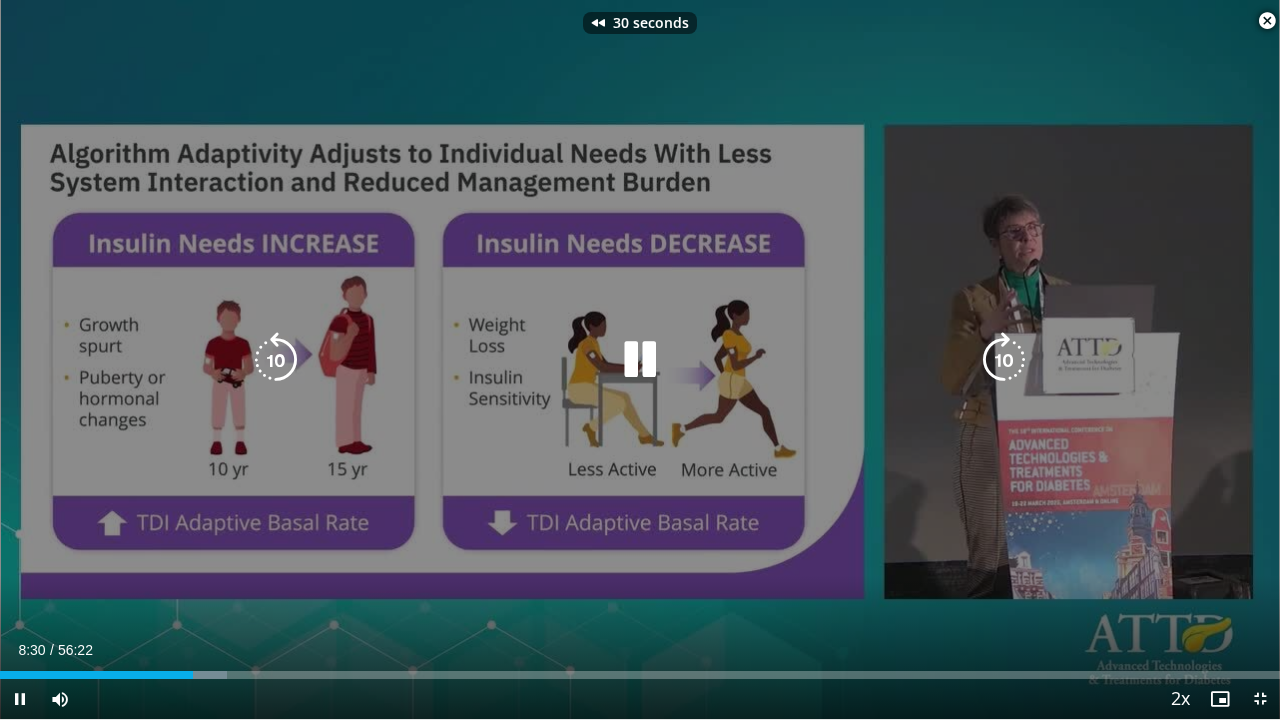 click at bounding box center [276, 360] 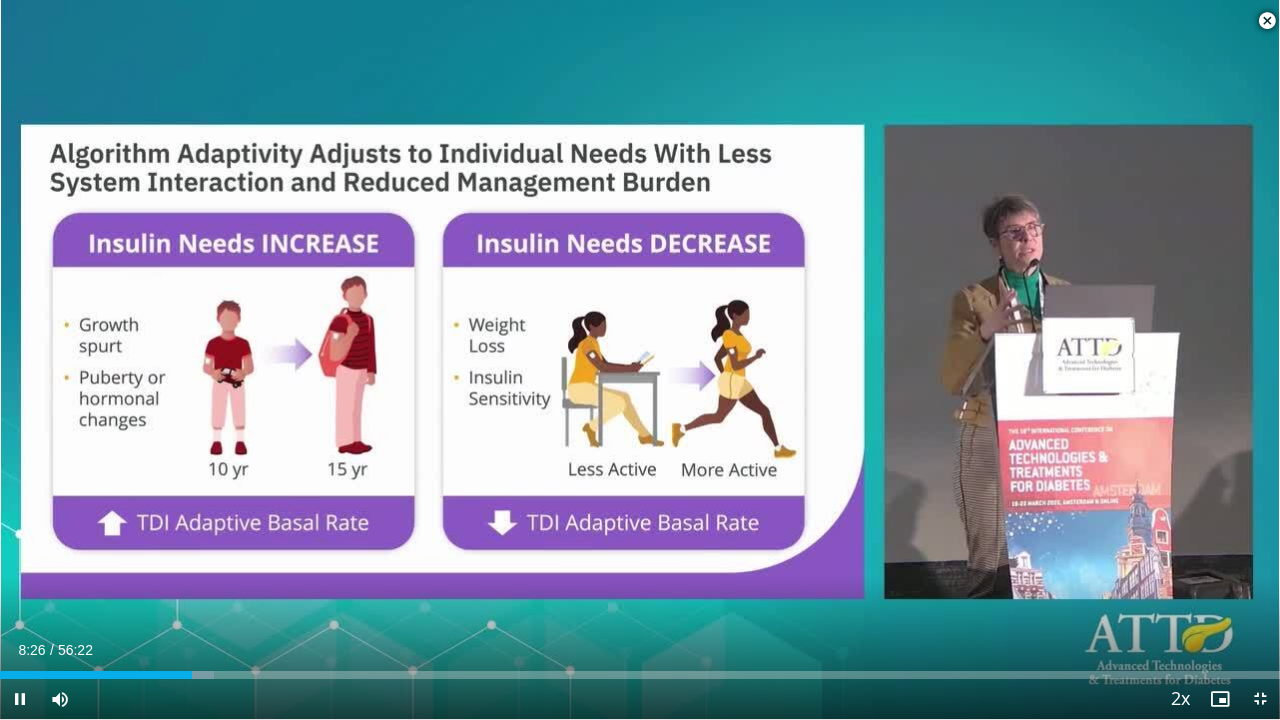 click on "40 seconds
Tap to unmute" at bounding box center (640, 359) 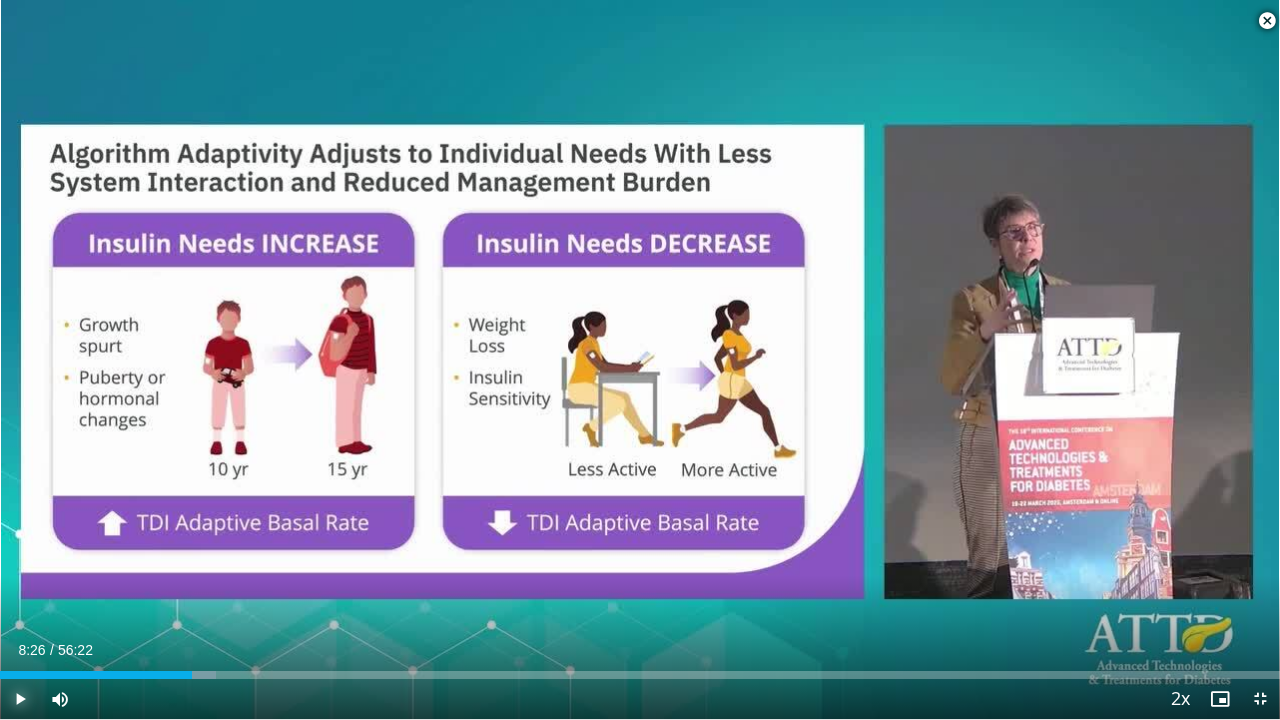 click at bounding box center (20, 699) 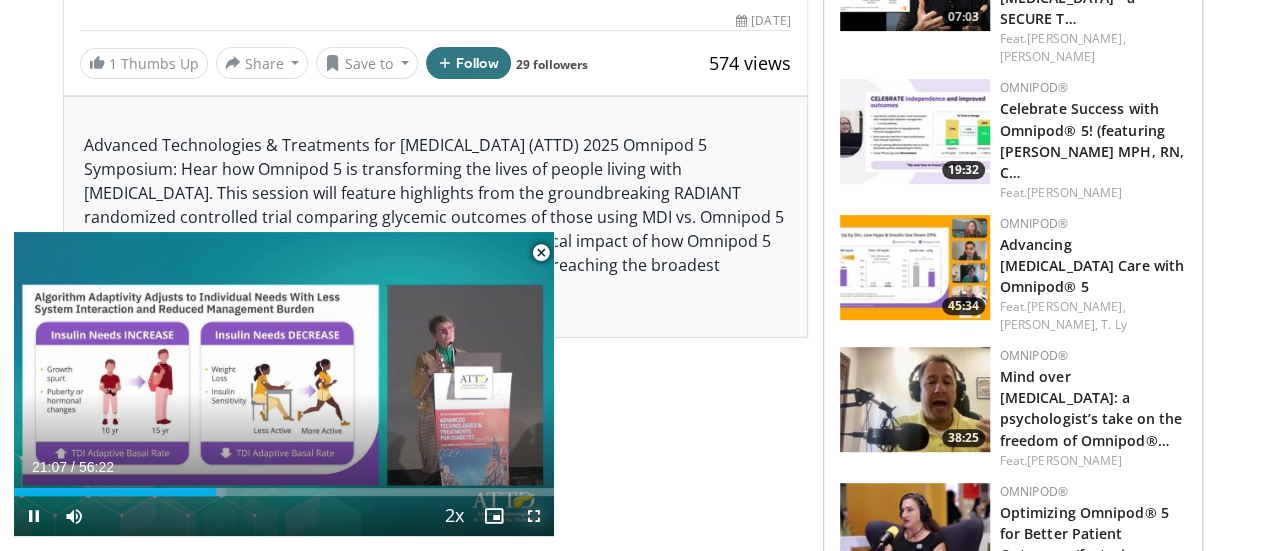 click at bounding box center [534, 516] 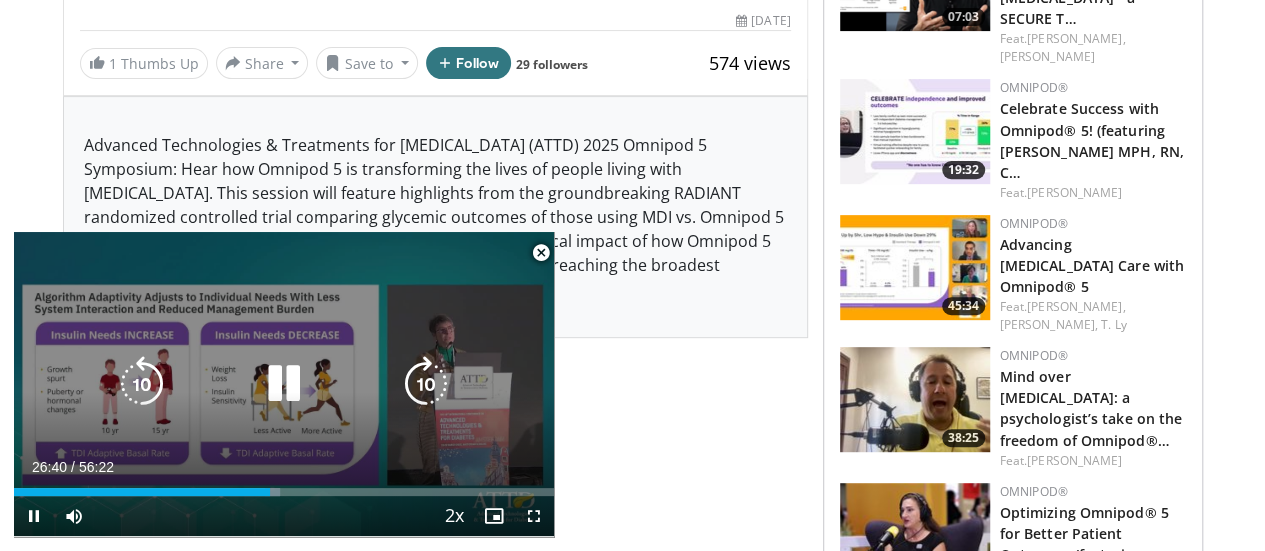 click at bounding box center (284, 384) 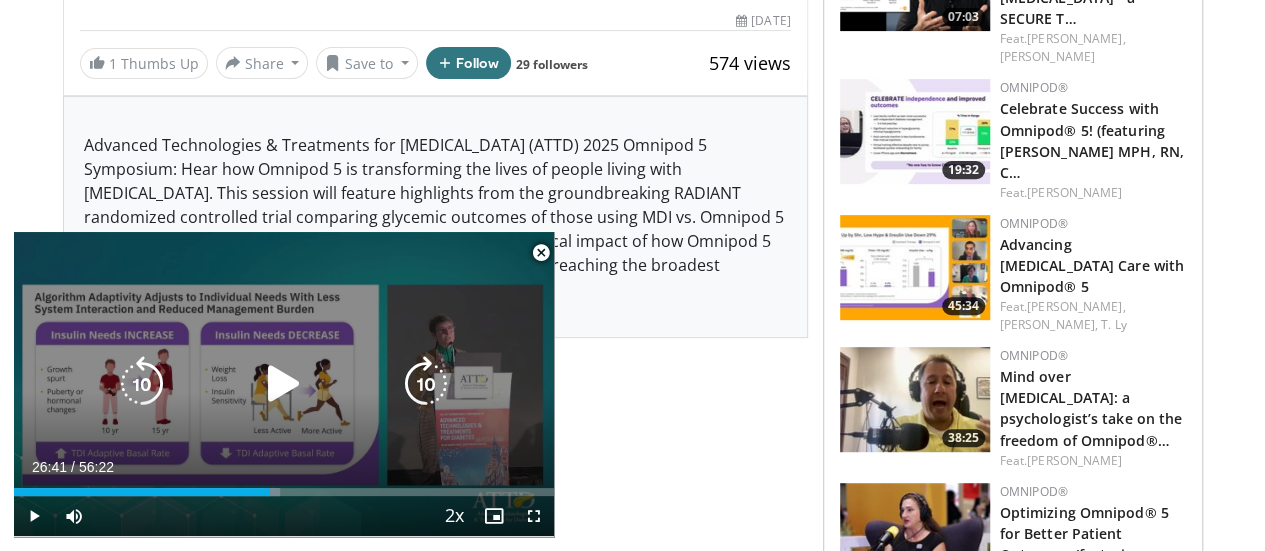 click at bounding box center (284, 384) 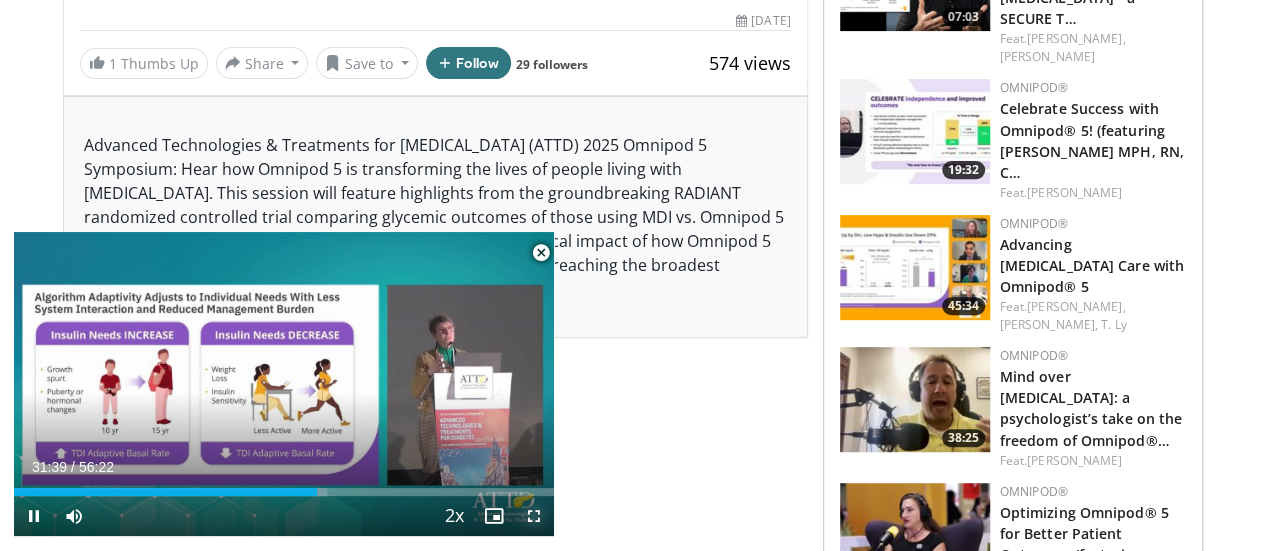 click at bounding box center (534, 516) 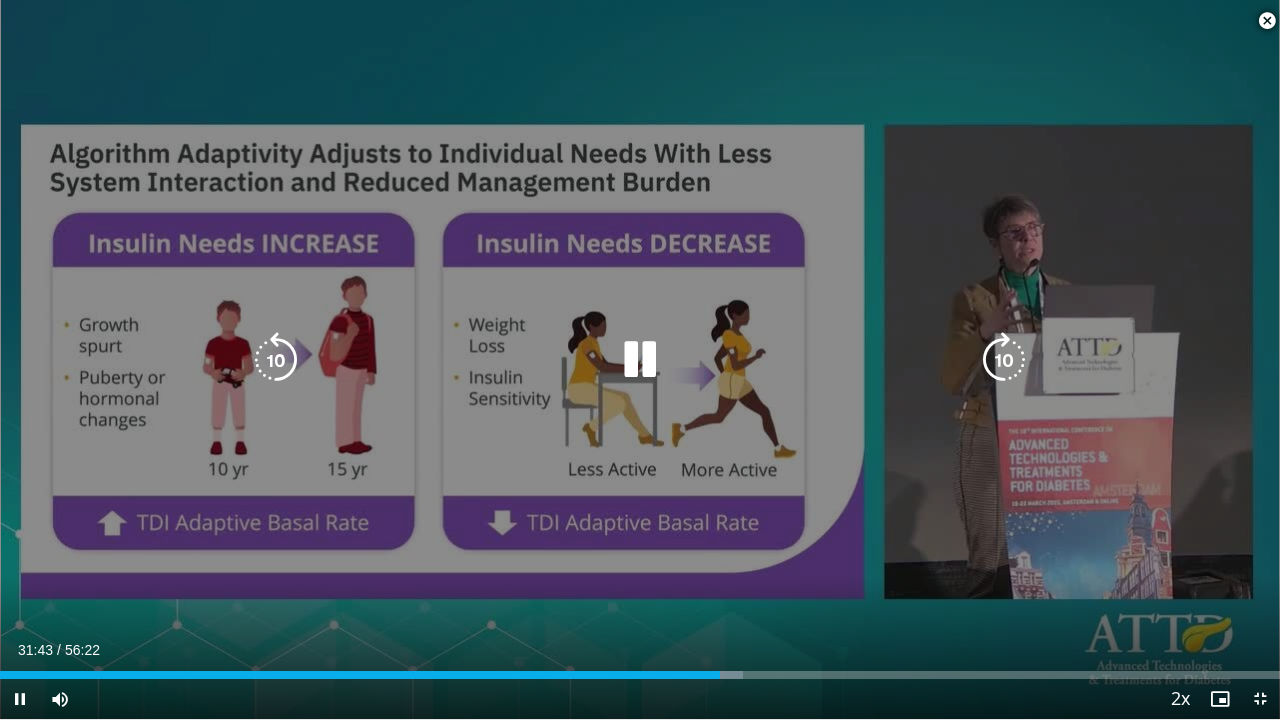 click at bounding box center [276, 360] 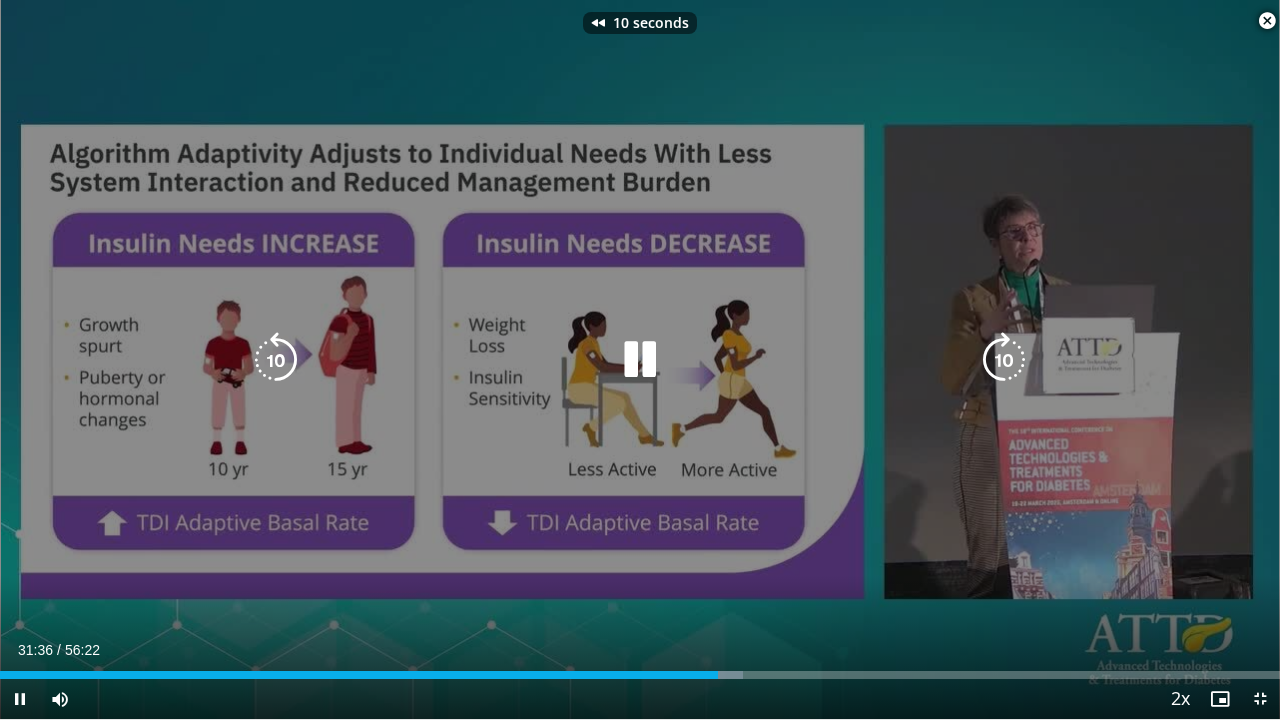 click at bounding box center [276, 360] 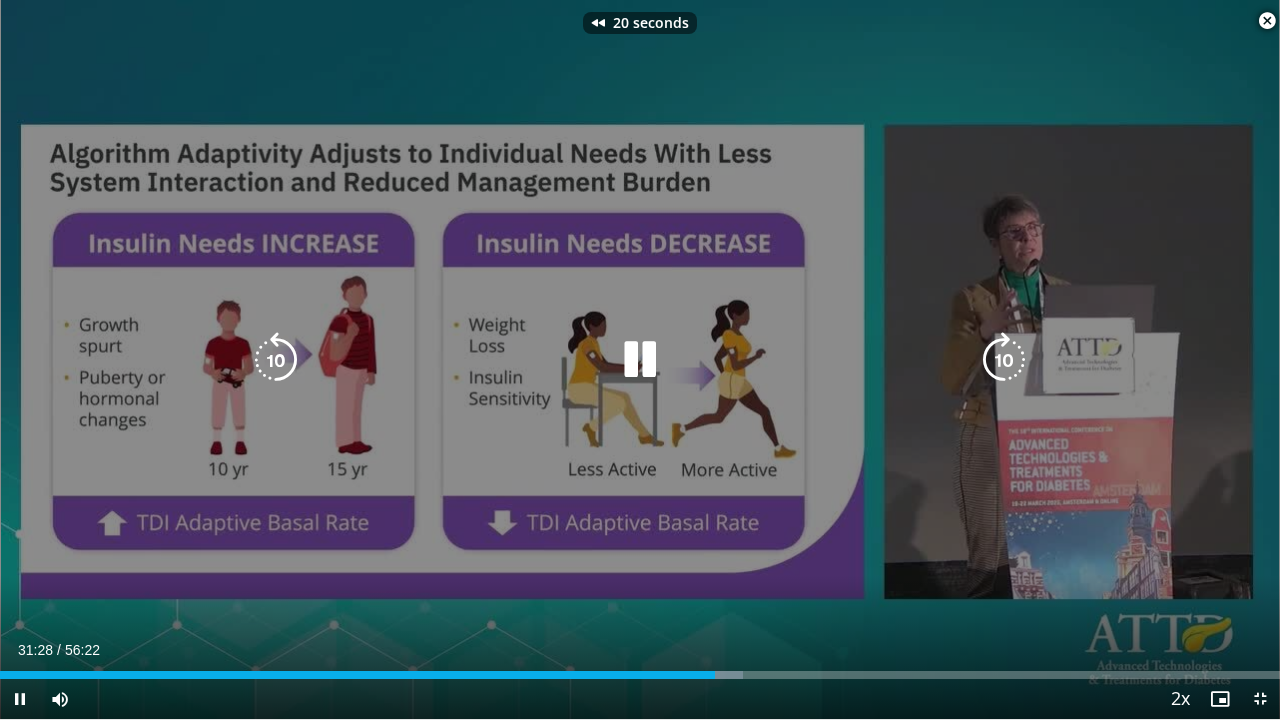 click at bounding box center [276, 360] 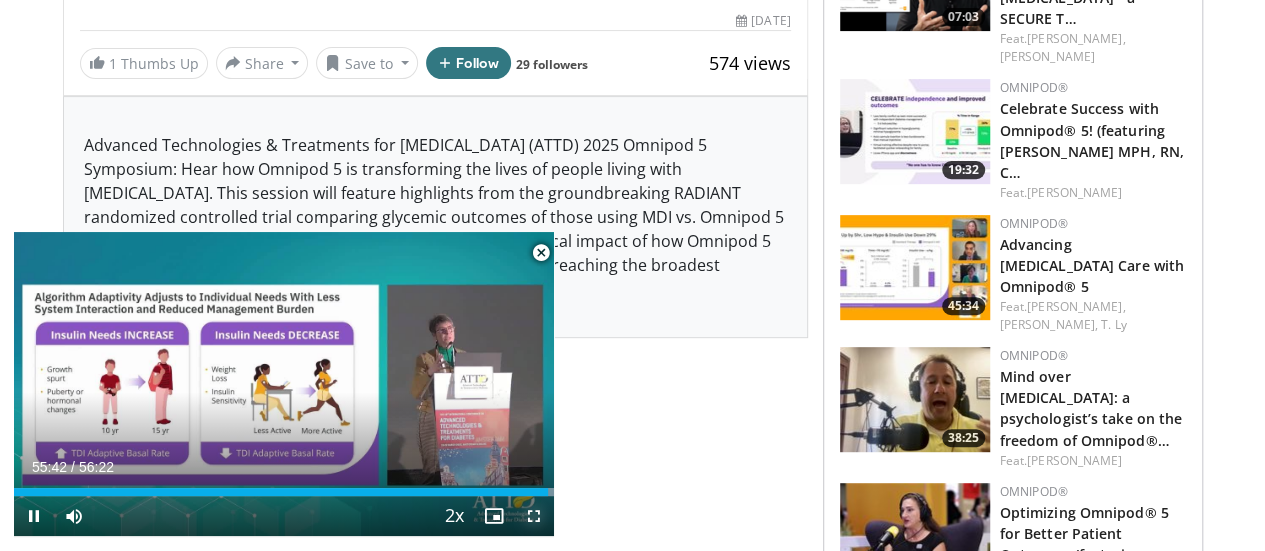 click at bounding box center [534, 516] 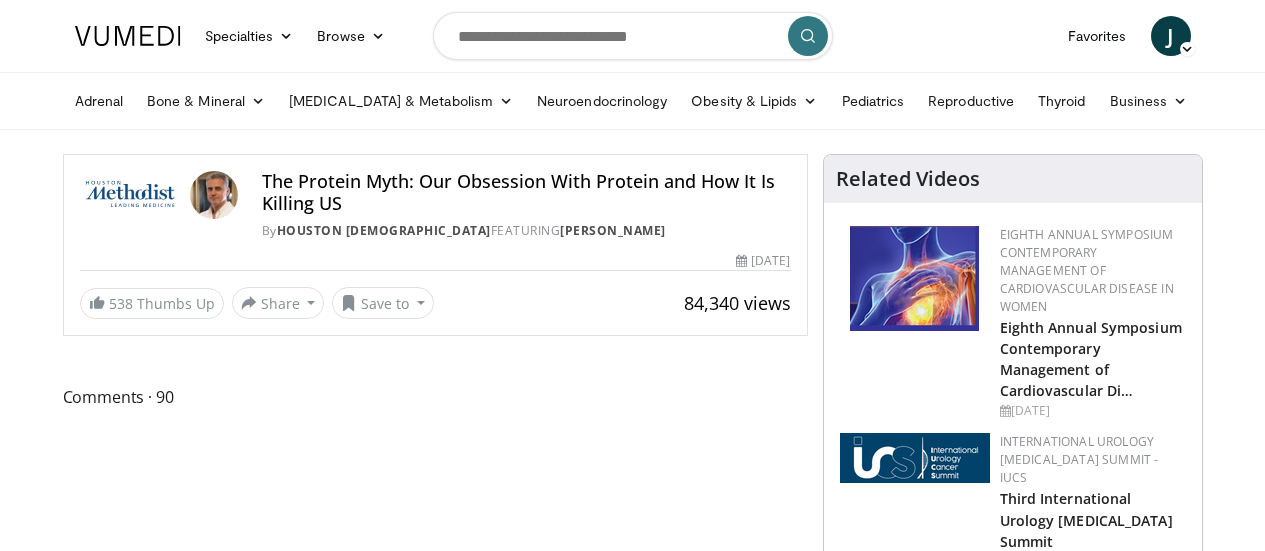 scroll, scrollTop: 0, scrollLeft: 0, axis: both 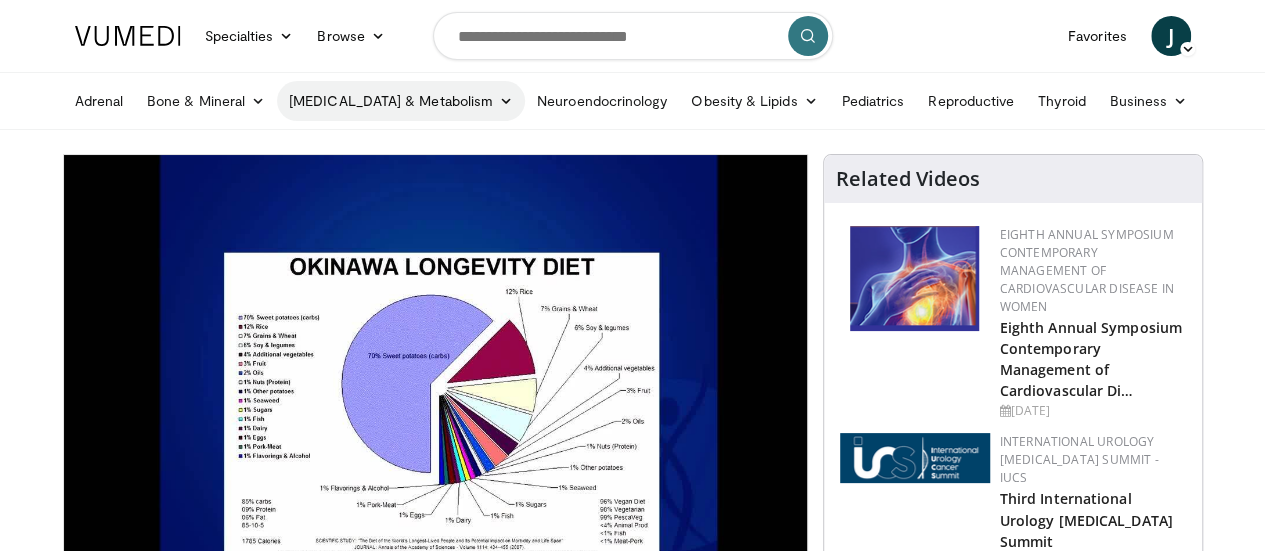 click on "[MEDICAL_DATA] & Metabolism" at bounding box center (401, 101) 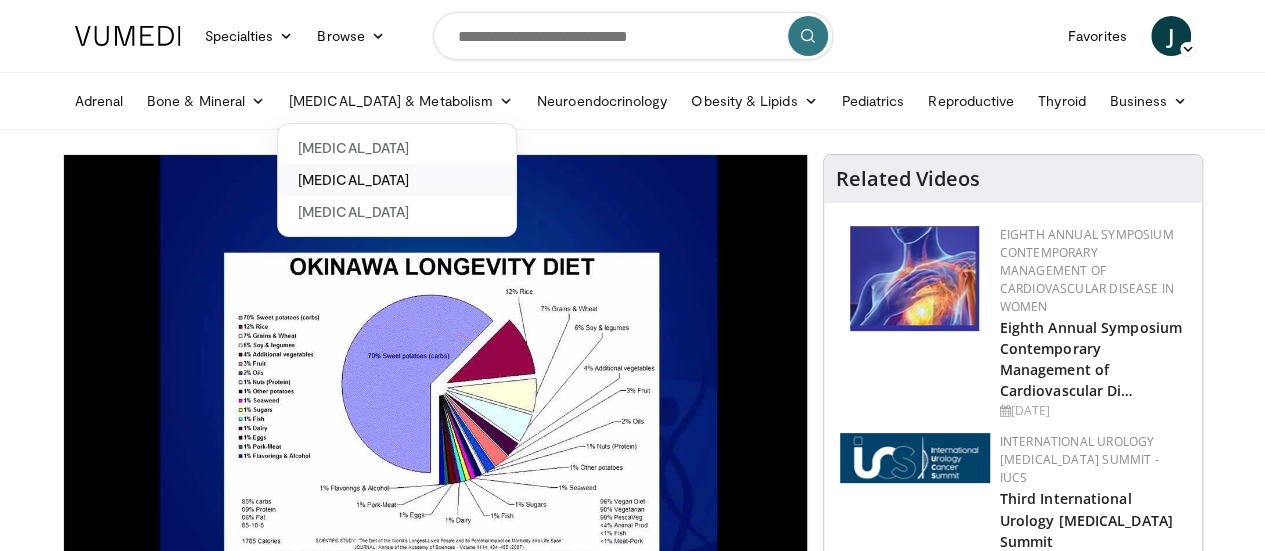 click on "[MEDICAL_DATA]" at bounding box center (397, 180) 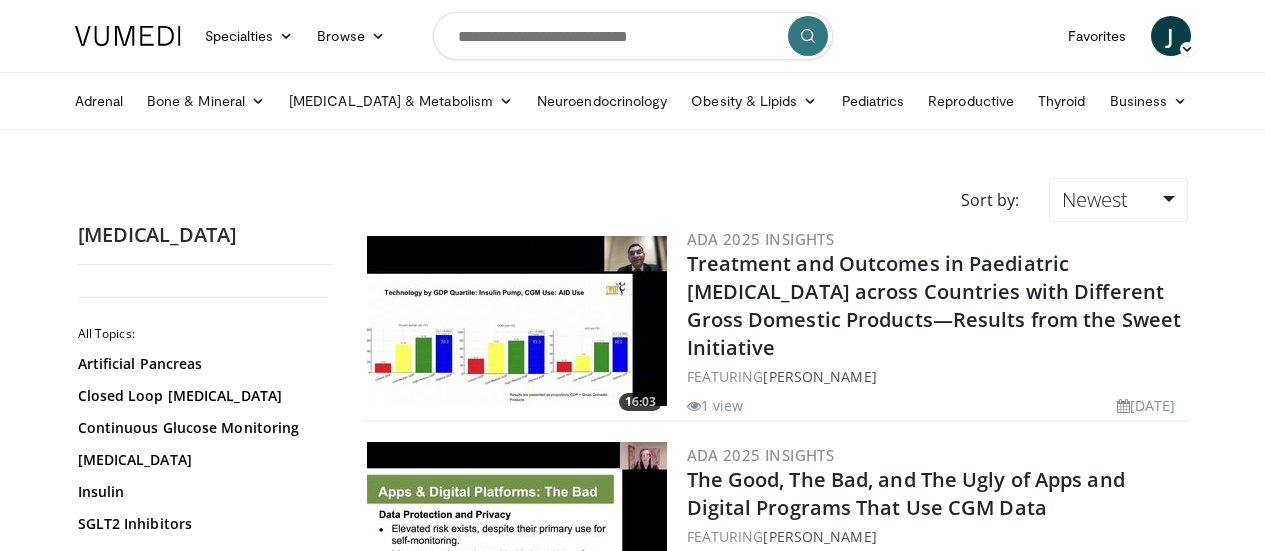 scroll, scrollTop: 0, scrollLeft: 0, axis: both 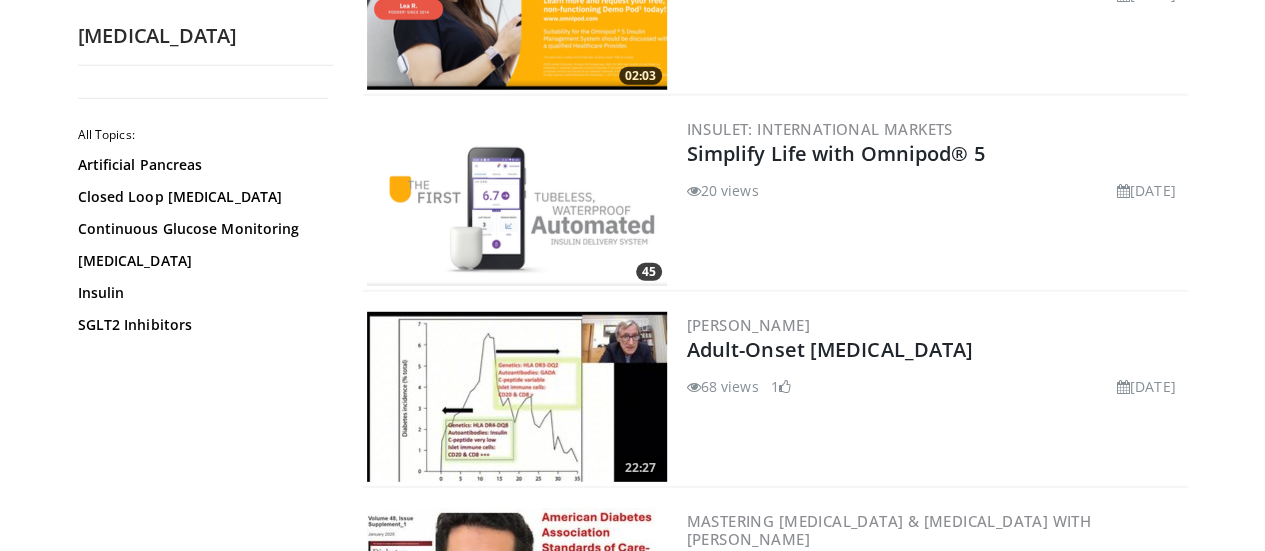 click at bounding box center (517, 201) 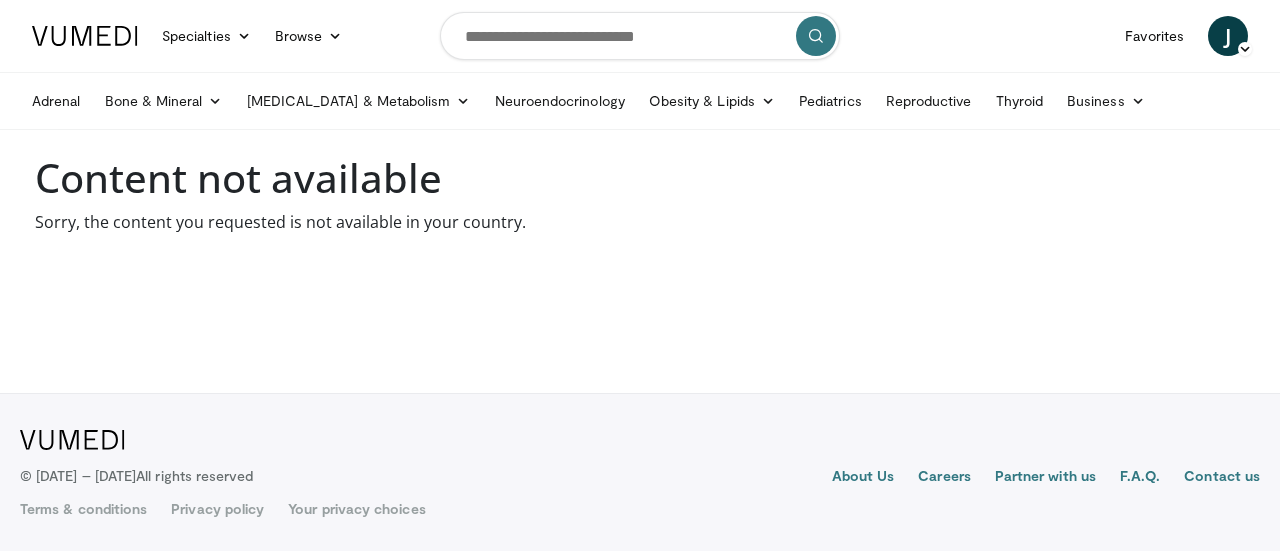 scroll, scrollTop: 0, scrollLeft: 0, axis: both 